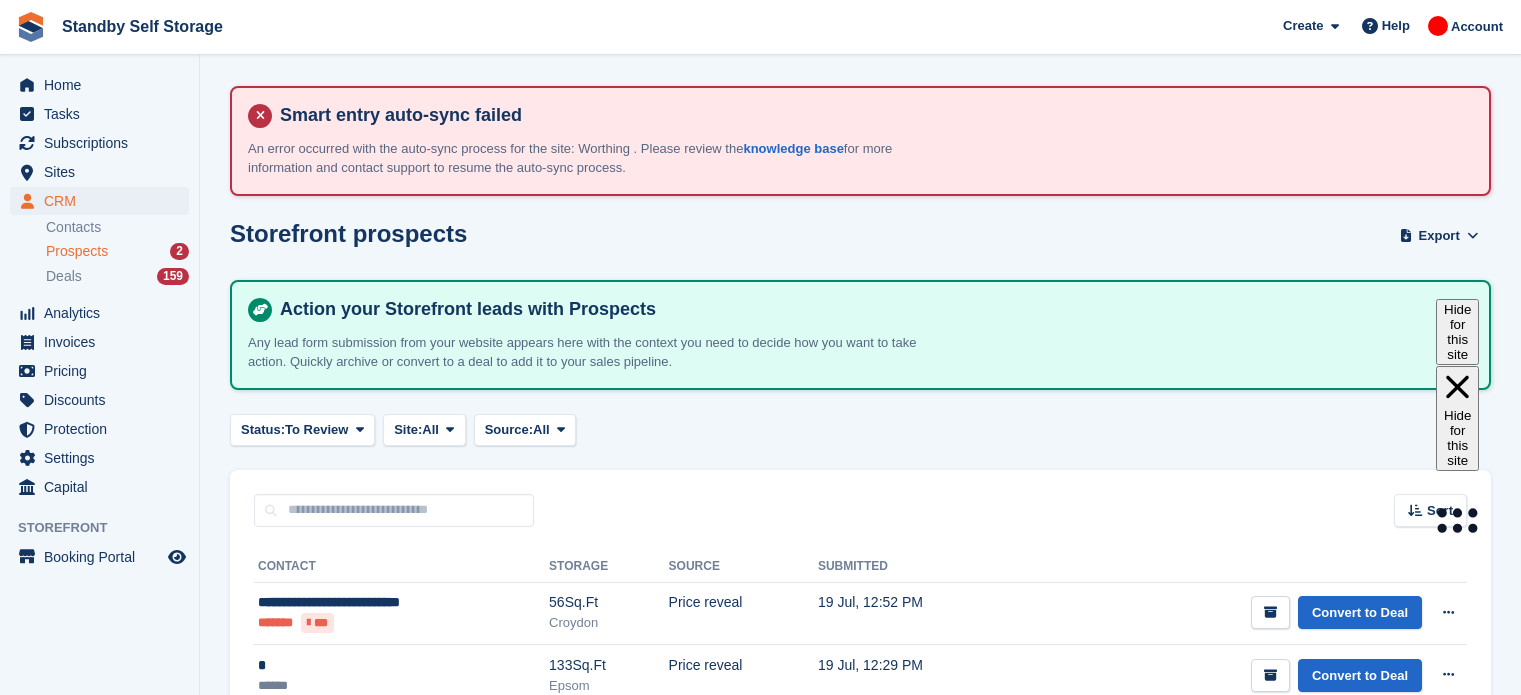 scroll, scrollTop: 0, scrollLeft: 0, axis: both 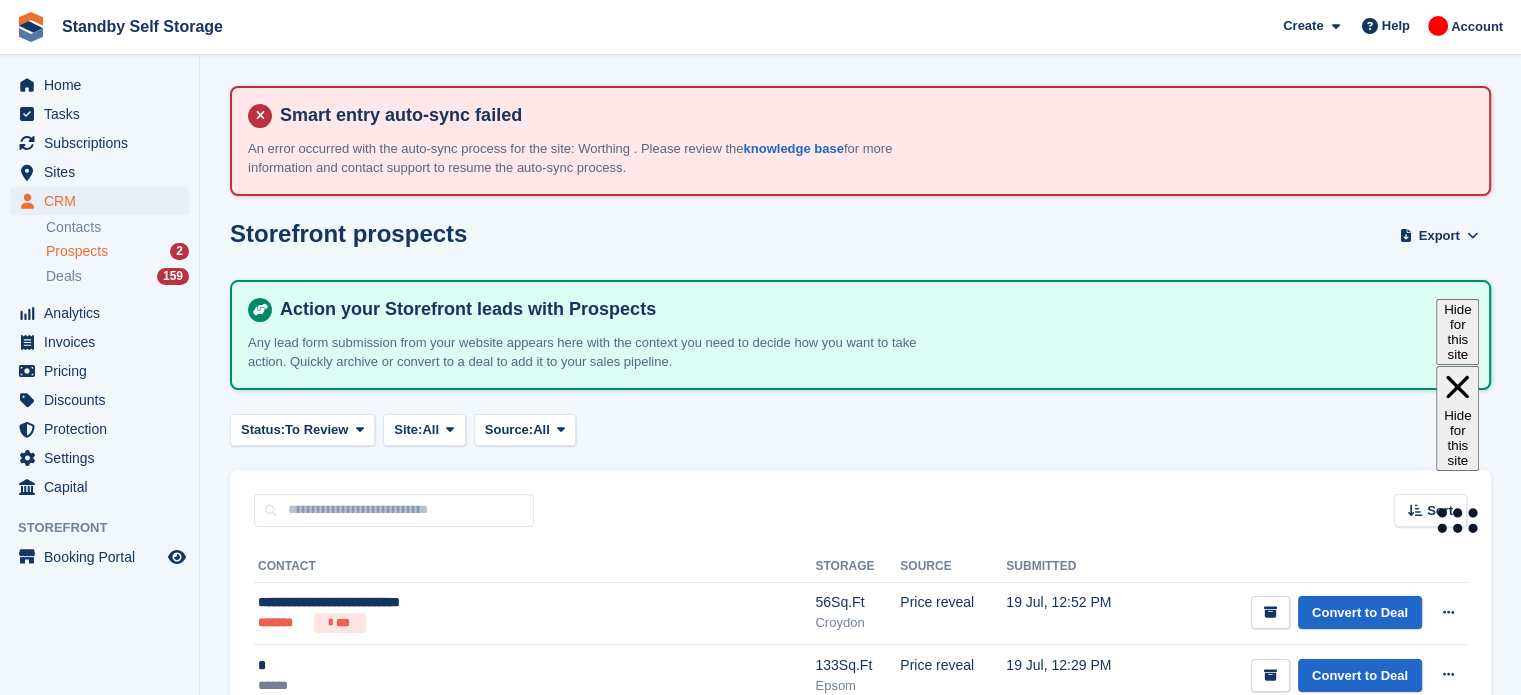 click on "Prospects" at bounding box center (77, 251) 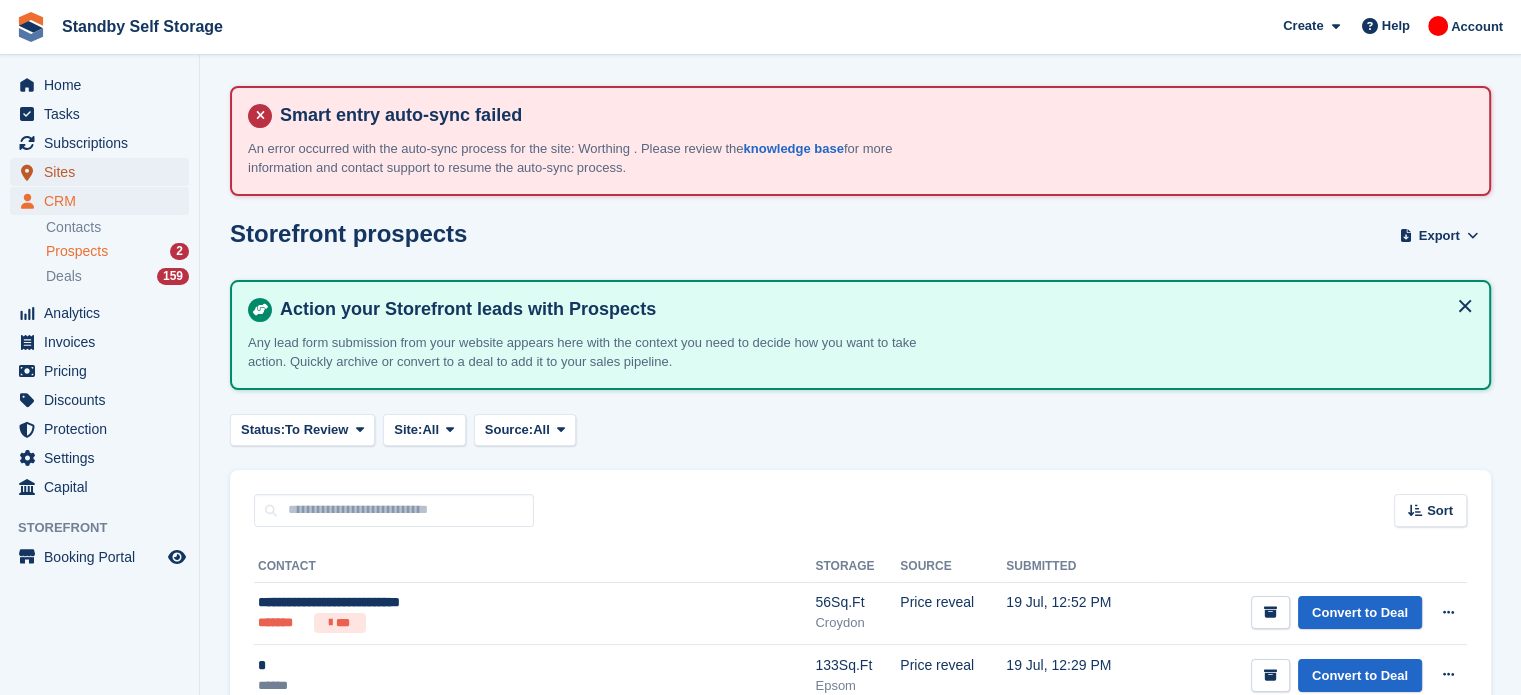 click on "Sites" at bounding box center (104, 172) 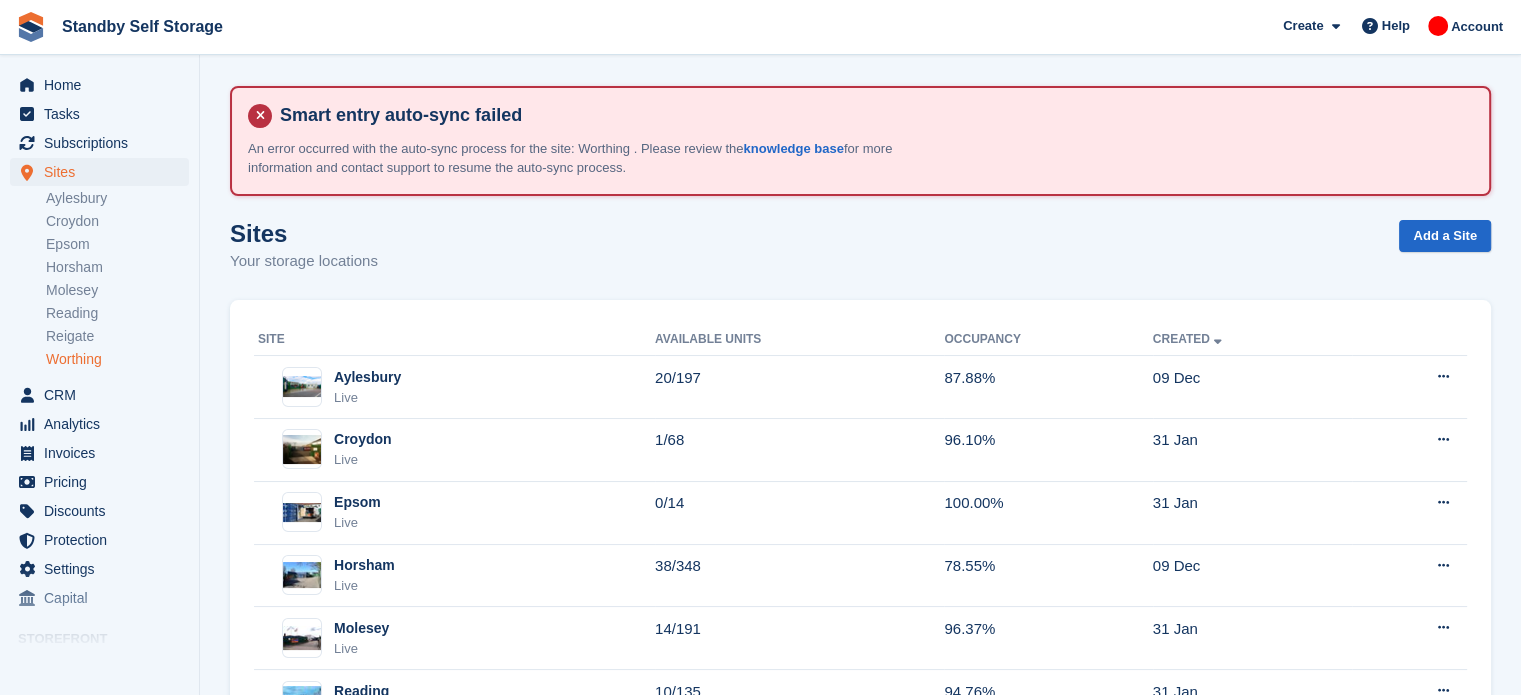click on "Worthing" at bounding box center [117, 359] 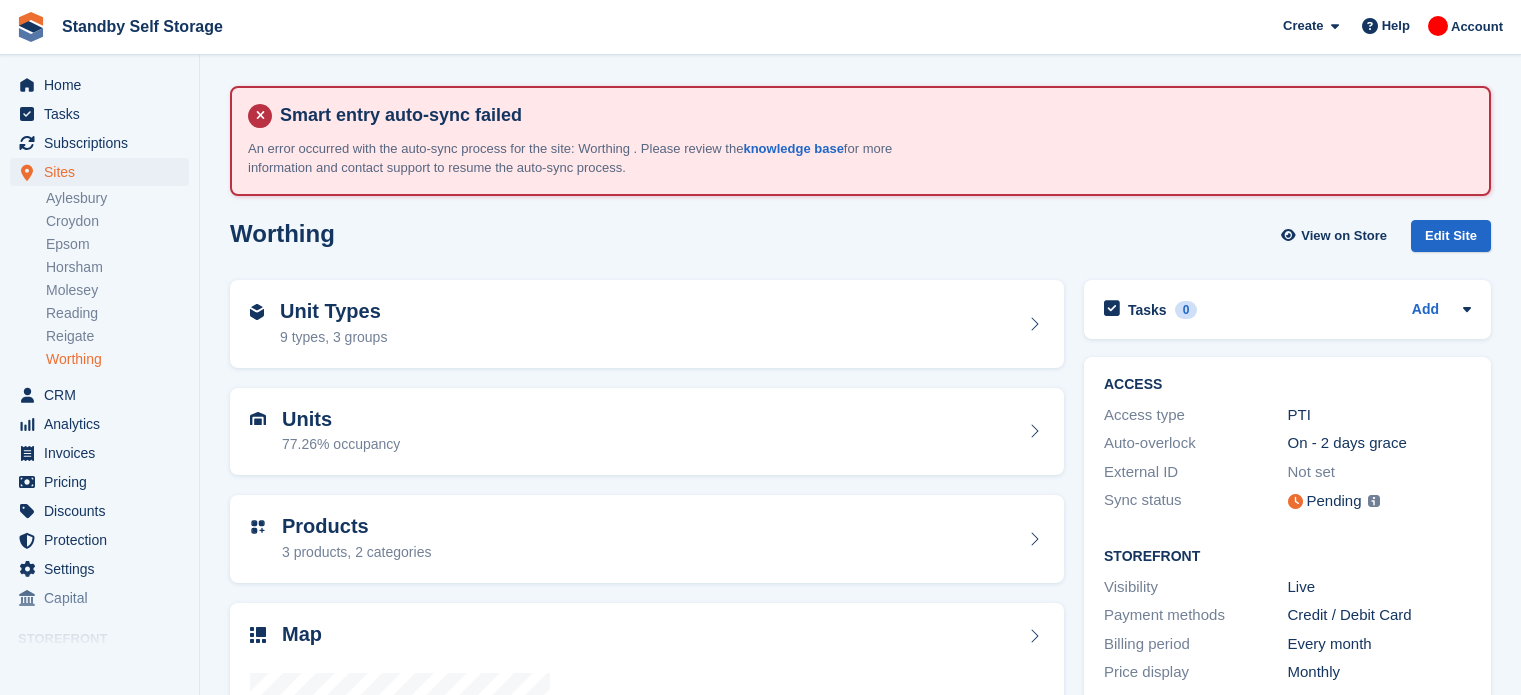 scroll, scrollTop: 0, scrollLeft: 0, axis: both 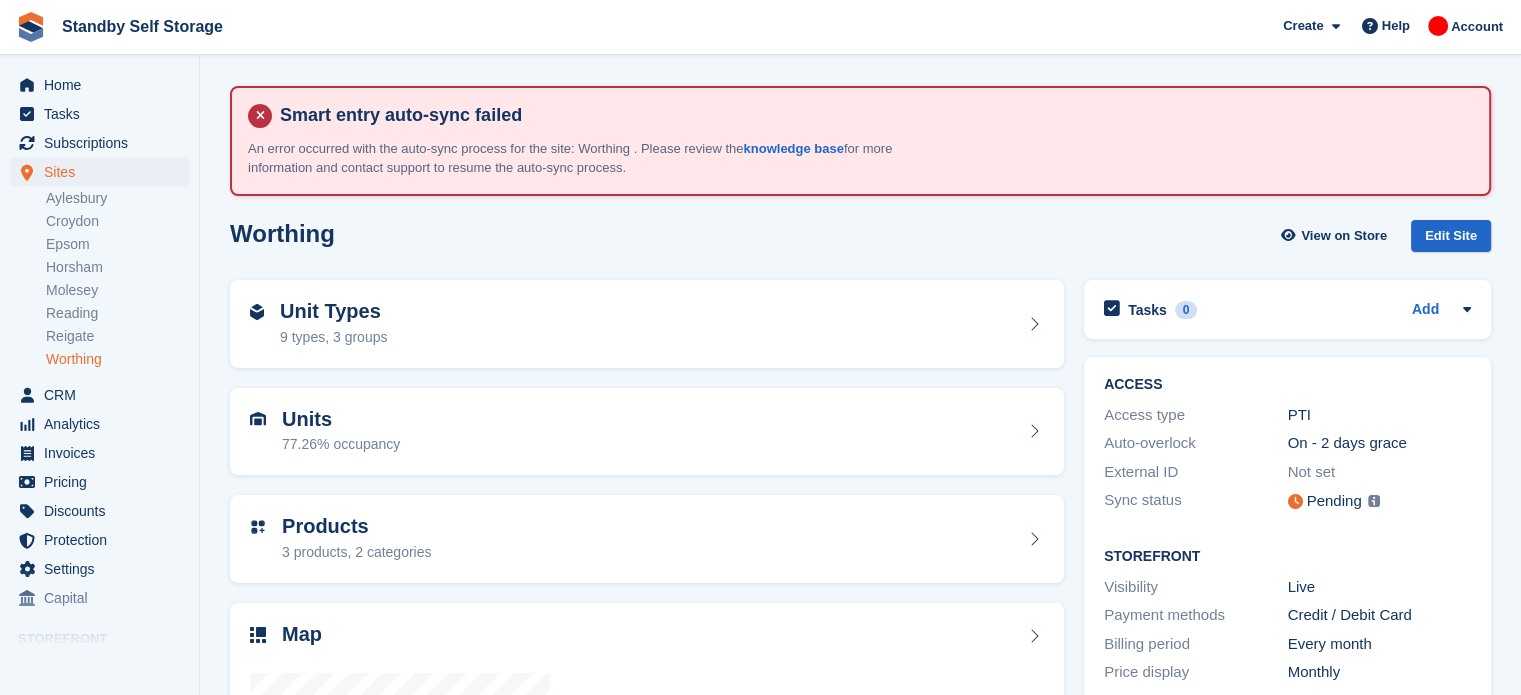 drag, startPoint x: 0, startPoint y: 0, endPoint x: 1531, endPoint y: 195, distance: 1543.3684 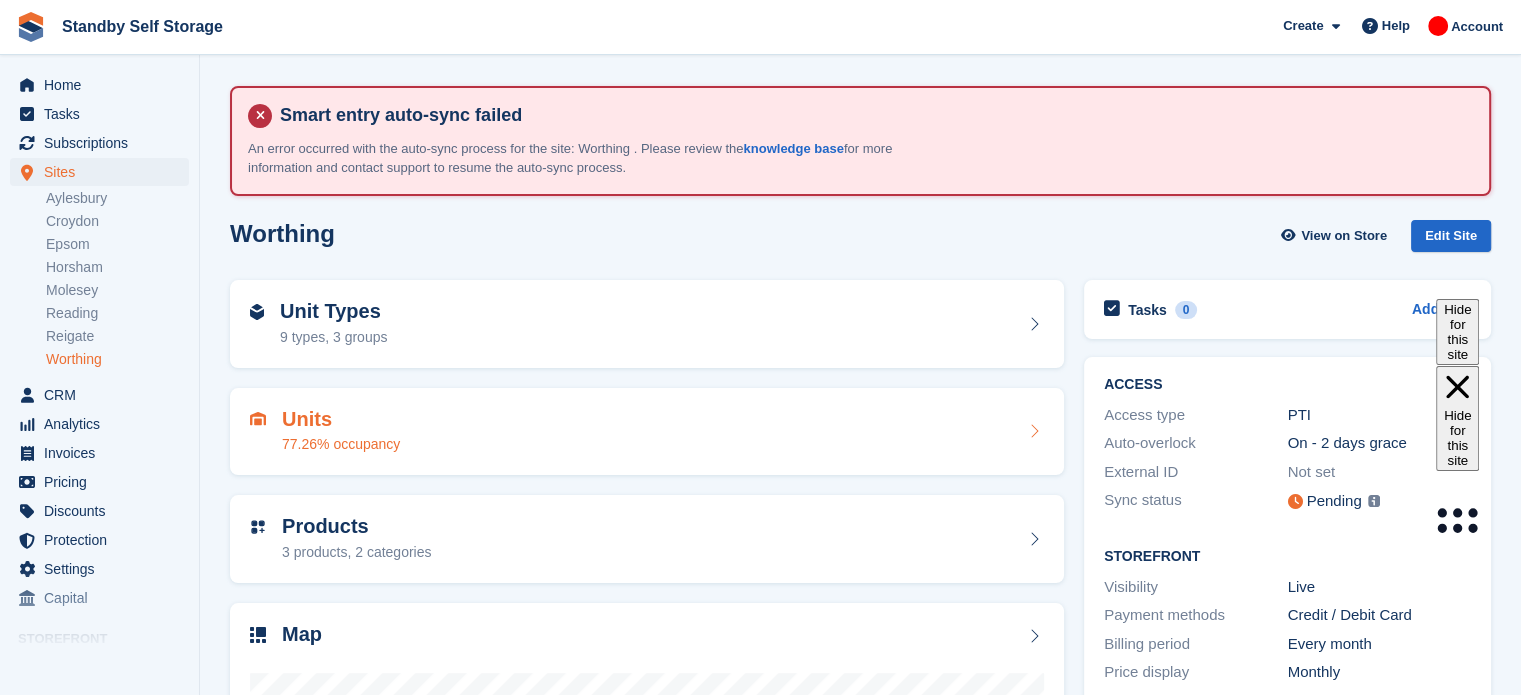 scroll, scrollTop: 104, scrollLeft: 0, axis: vertical 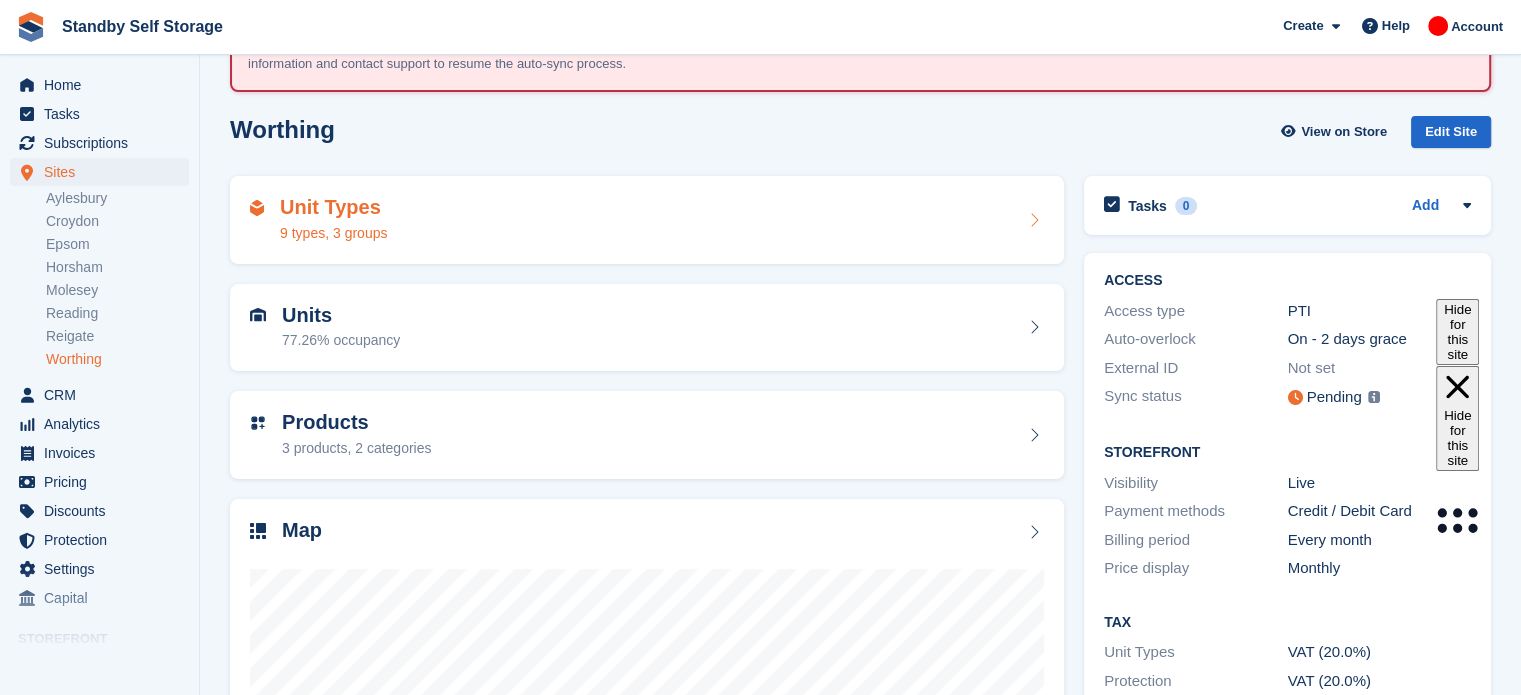click on "Unit Types
9 types, 3 groups" at bounding box center [647, 220] 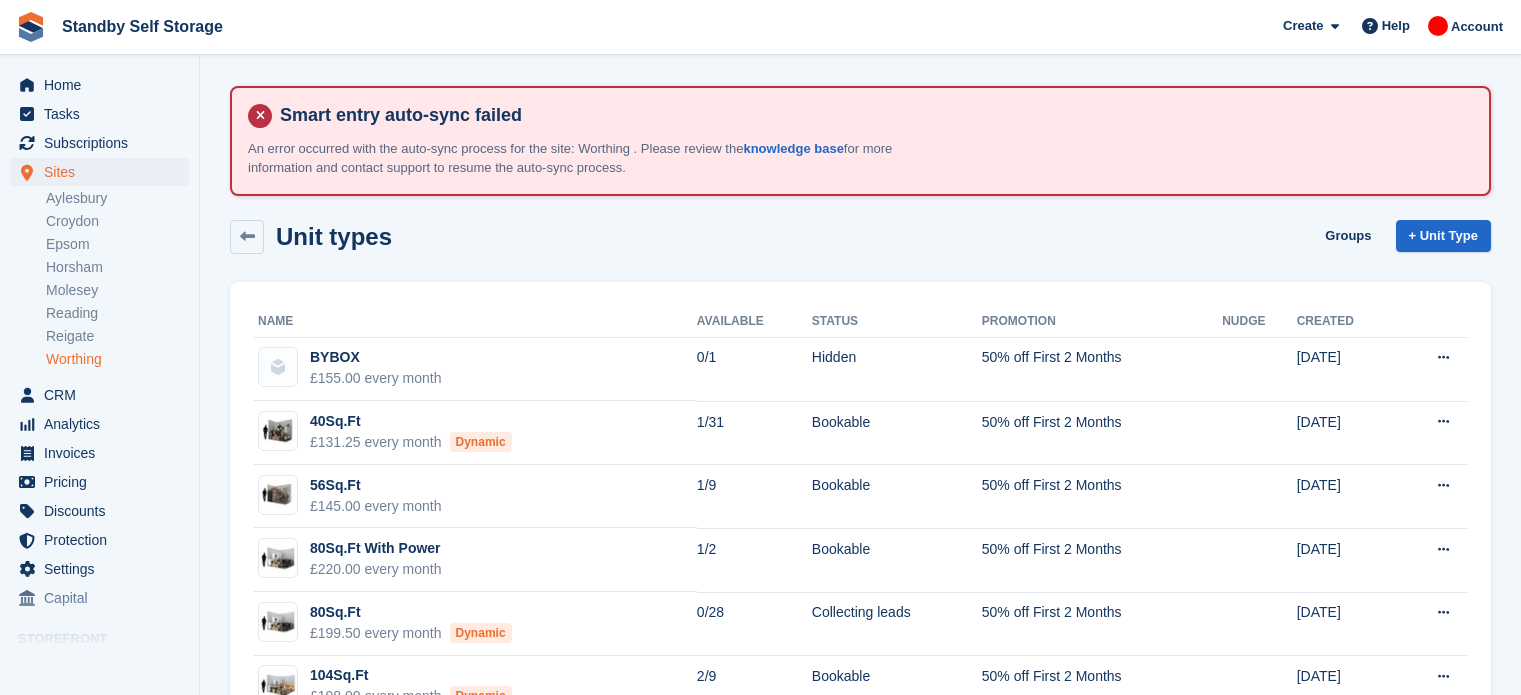 scroll, scrollTop: 0, scrollLeft: 0, axis: both 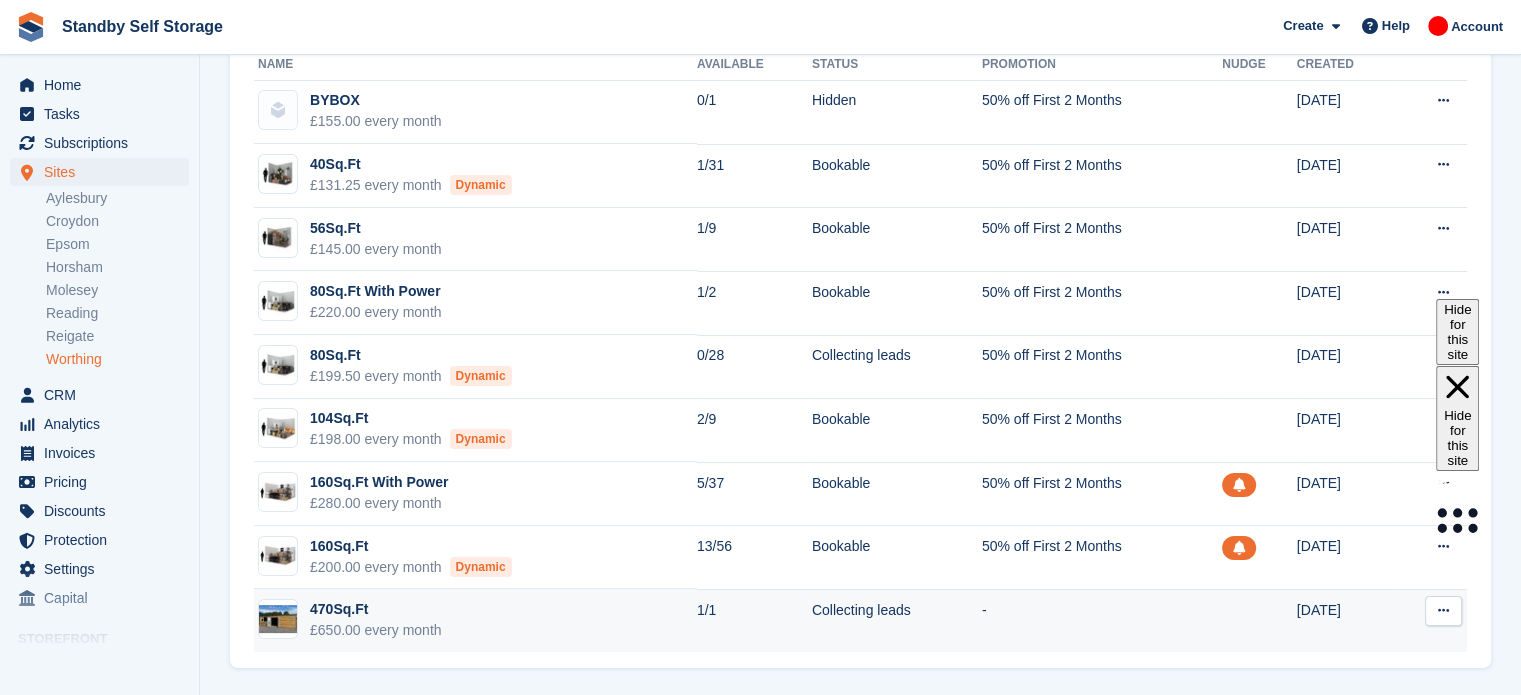 click on "470Sq.Ft
£650.00 every month" at bounding box center (475, 620) 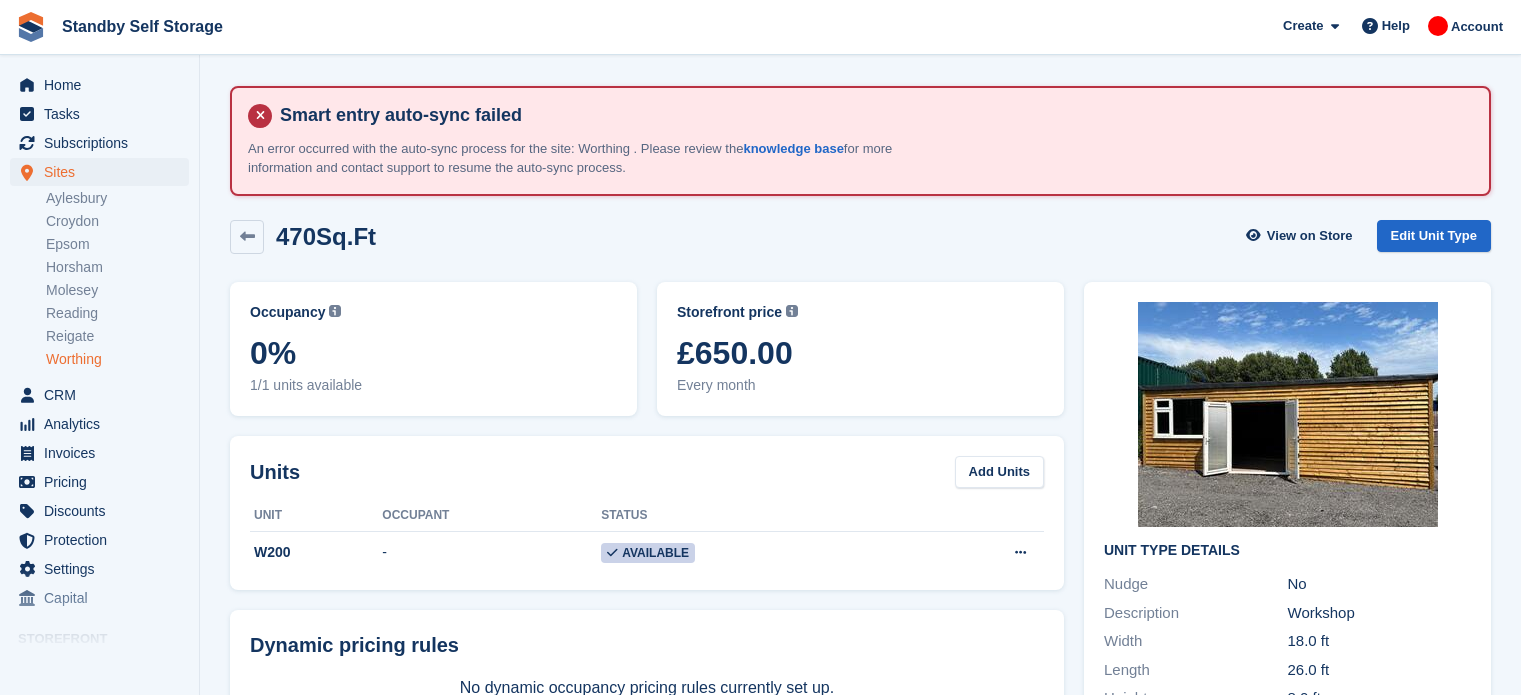scroll, scrollTop: 0, scrollLeft: 0, axis: both 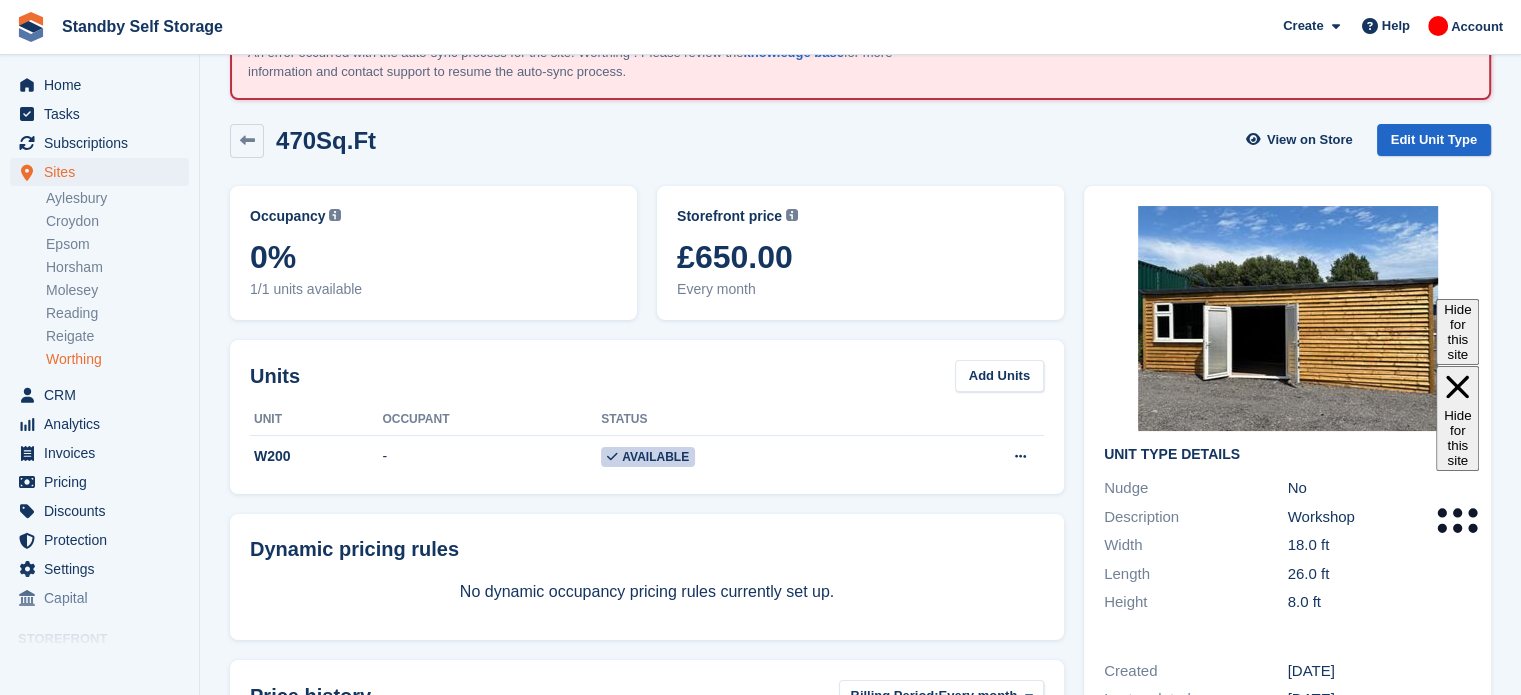 drag, startPoint x: 802, startPoint y: 255, endPoint x: 700, endPoint y: 239, distance: 103.24728 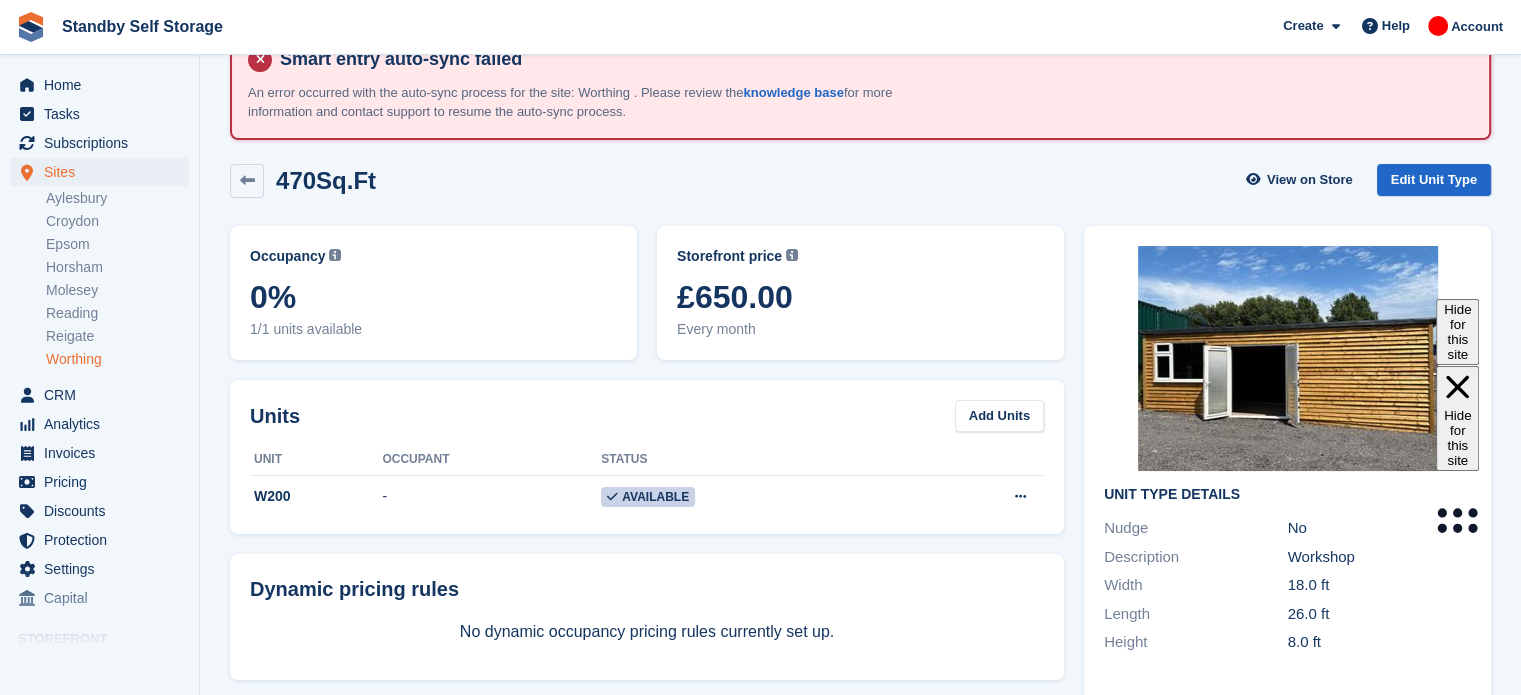 scroll, scrollTop: 55, scrollLeft: 0, axis: vertical 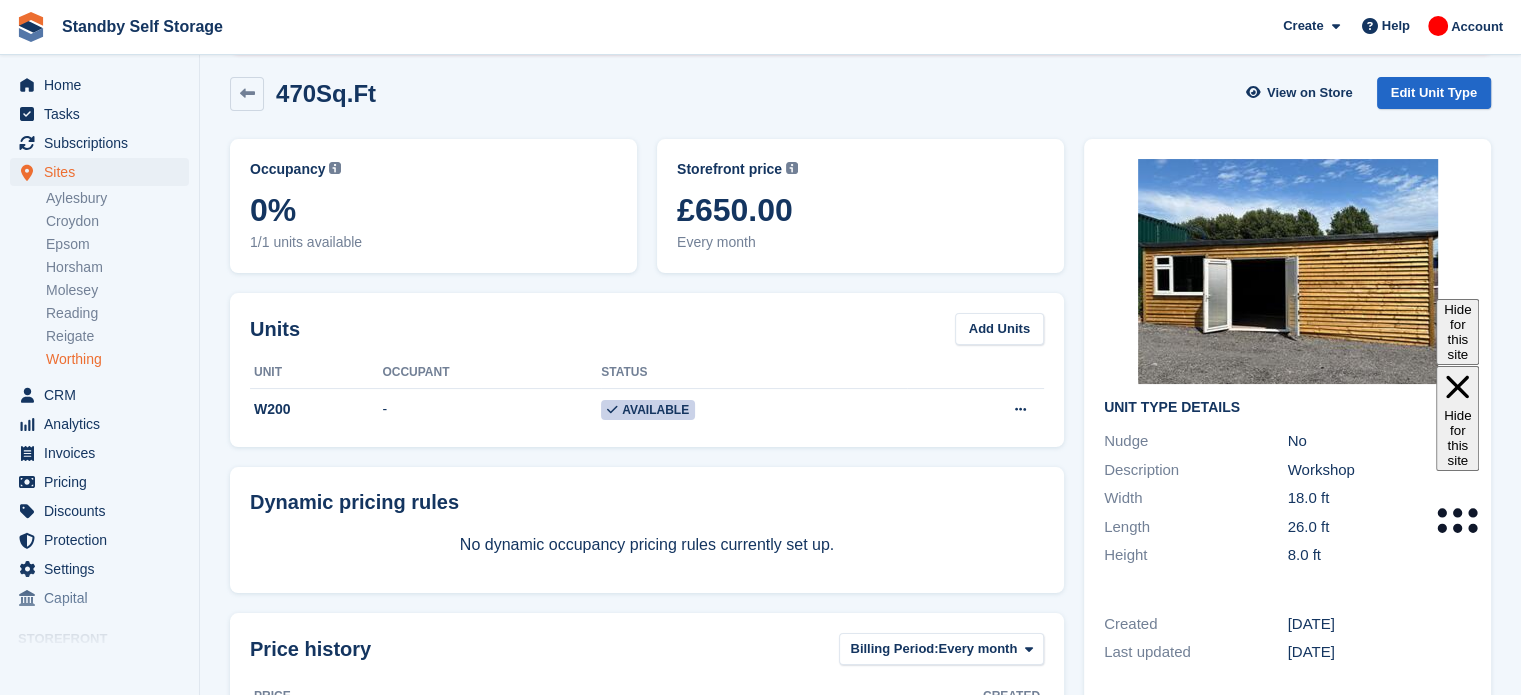 click on "Worthing" at bounding box center [117, 359] 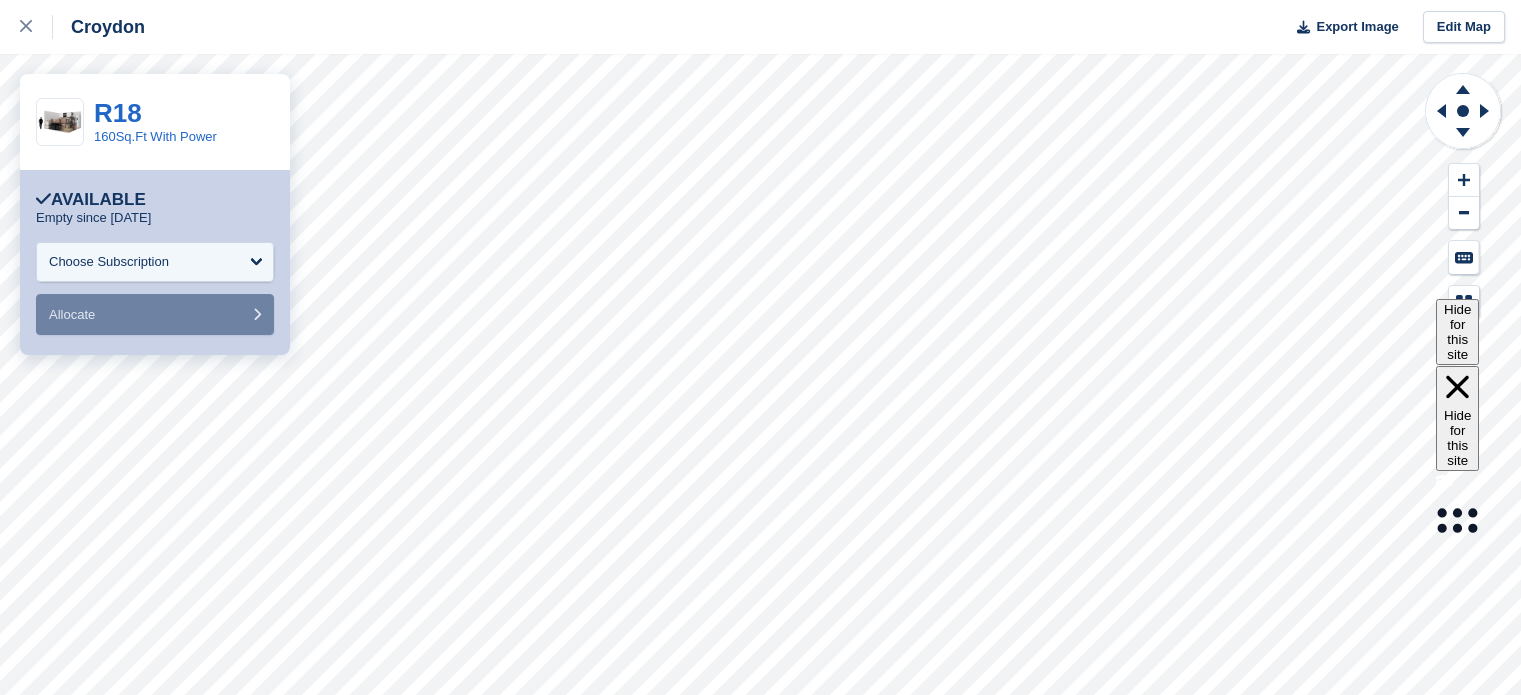 scroll, scrollTop: 0, scrollLeft: 0, axis: both 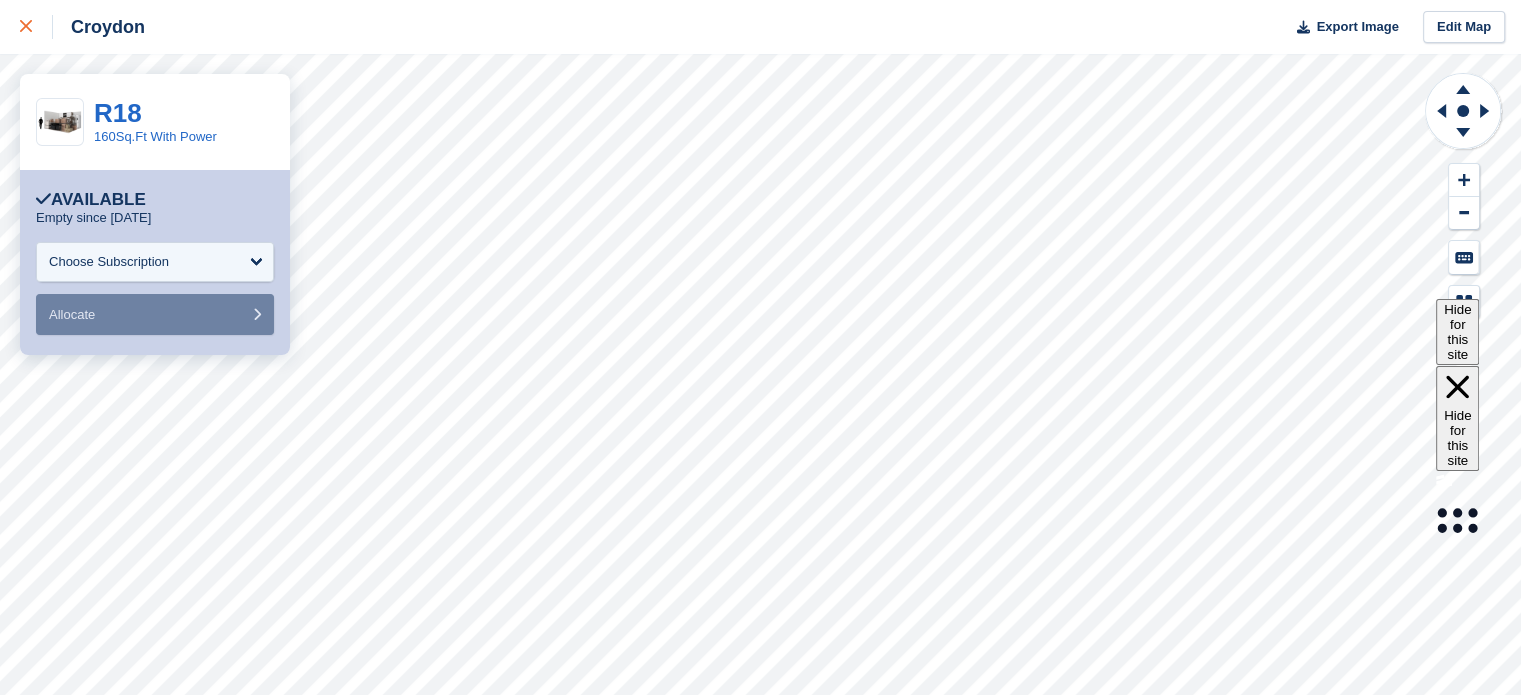 click at bounding box center (36, 27) 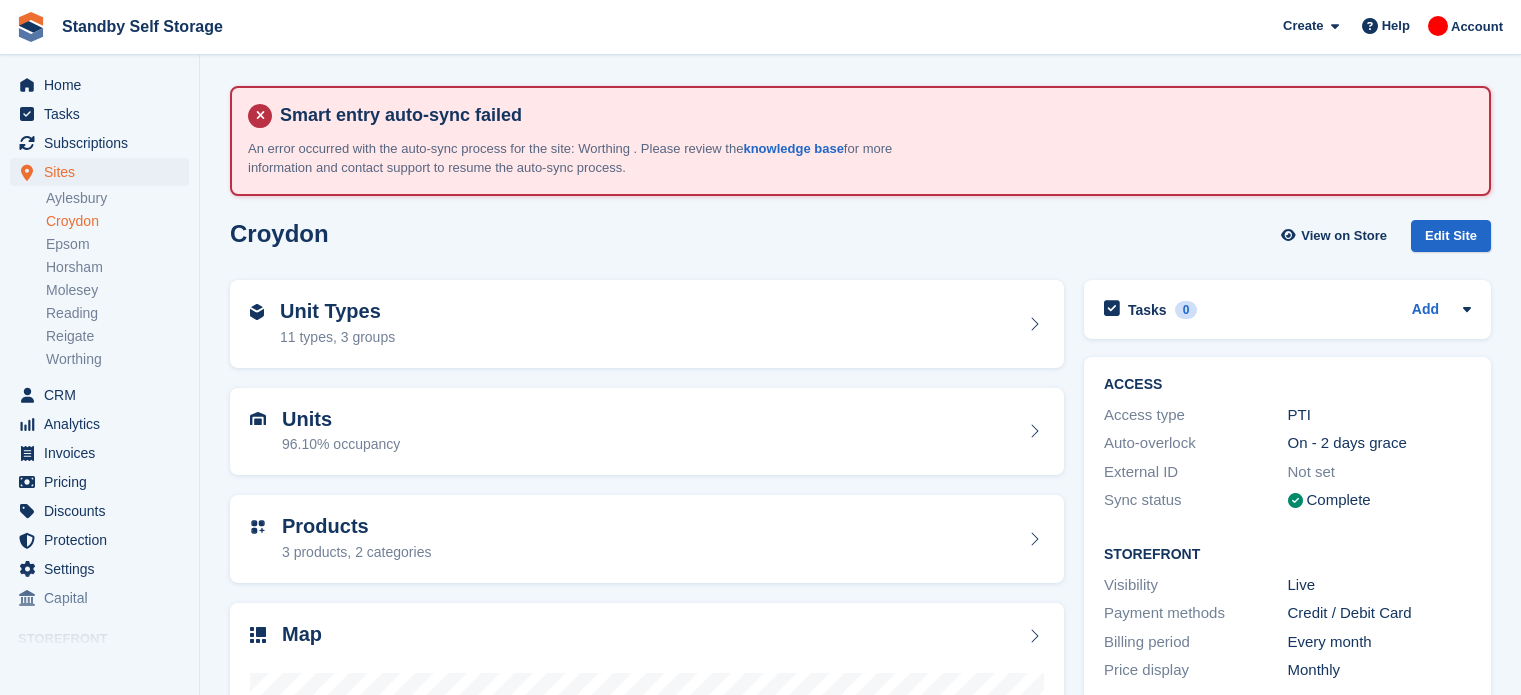 scroll, scrollTop: 0, scrollLeft: 0, axis: both 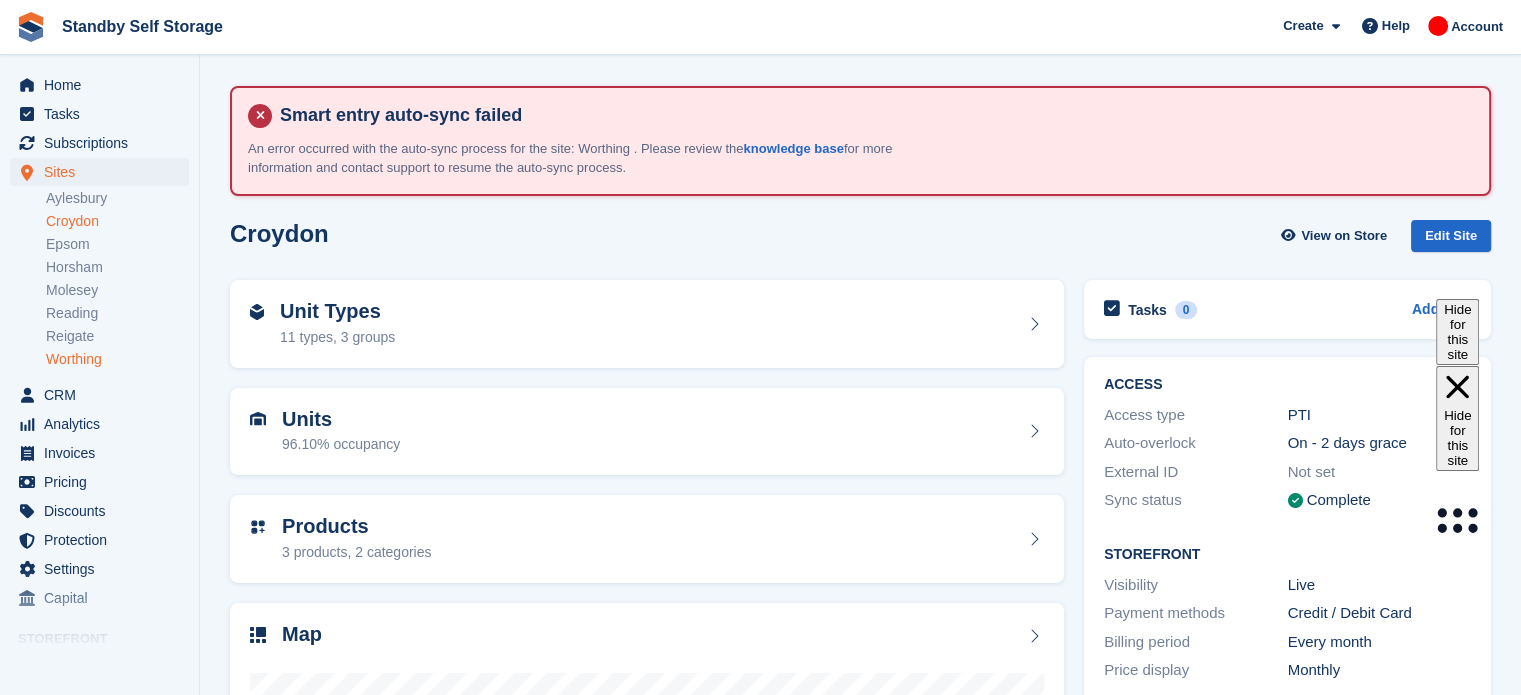 click on "Worthing" at bounding box center [117, 359] 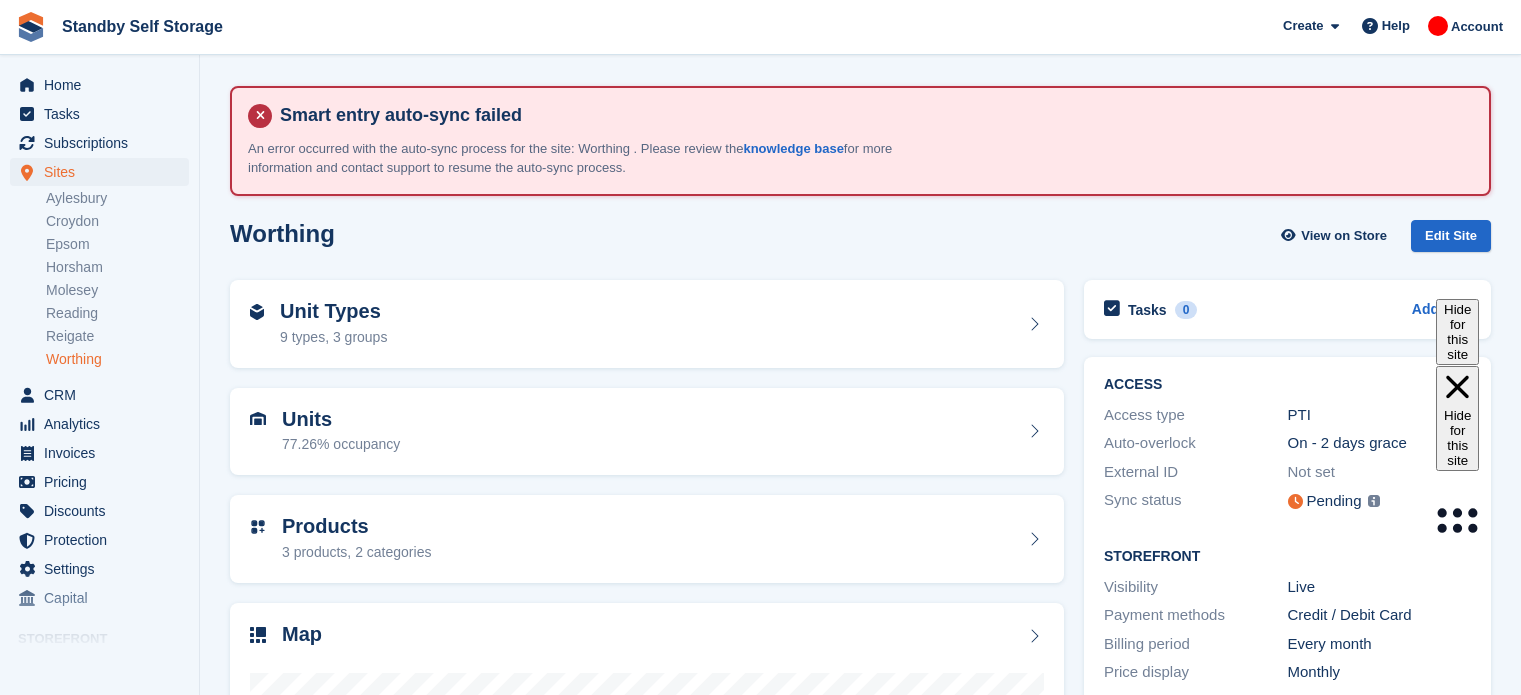 scroll, scrollTop: 0, scrollLeft: 0, axis: both 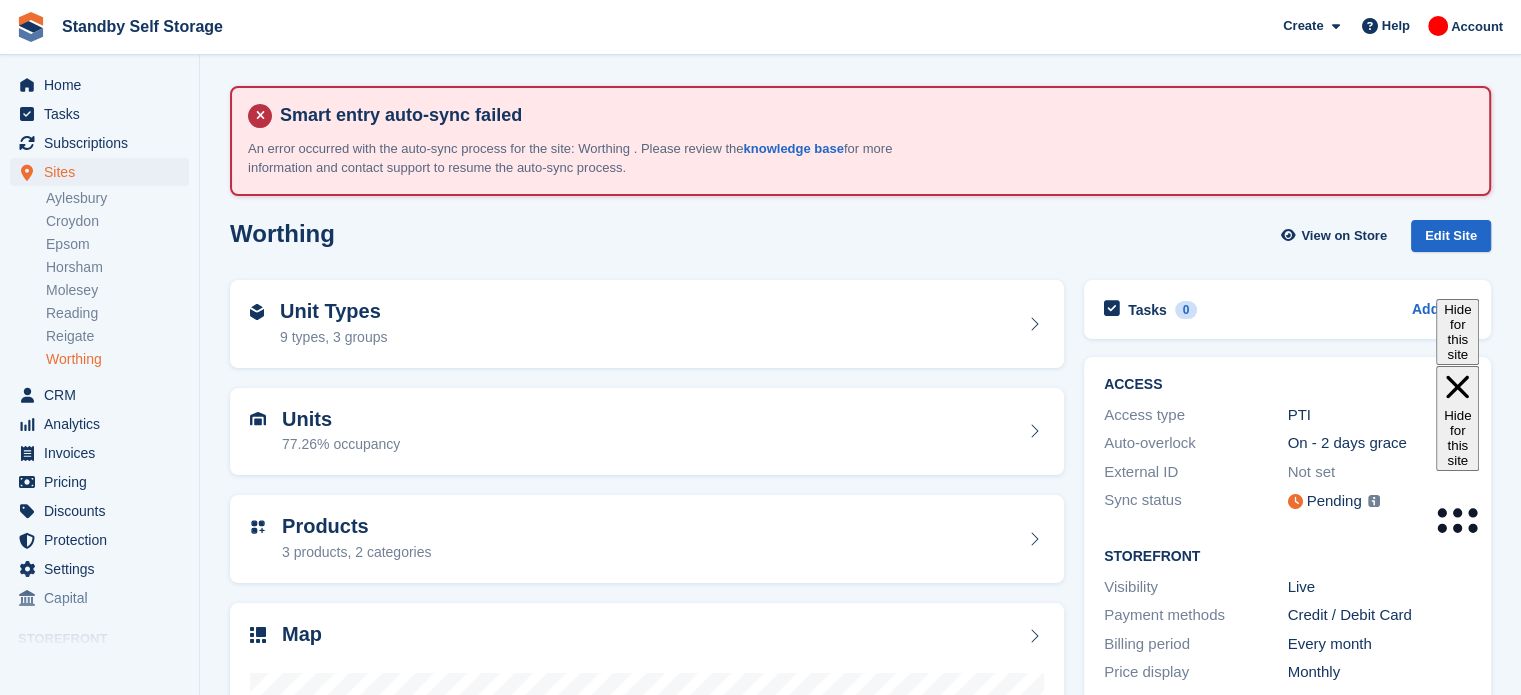 click on "Worthing" at bounding box center [117, 359] 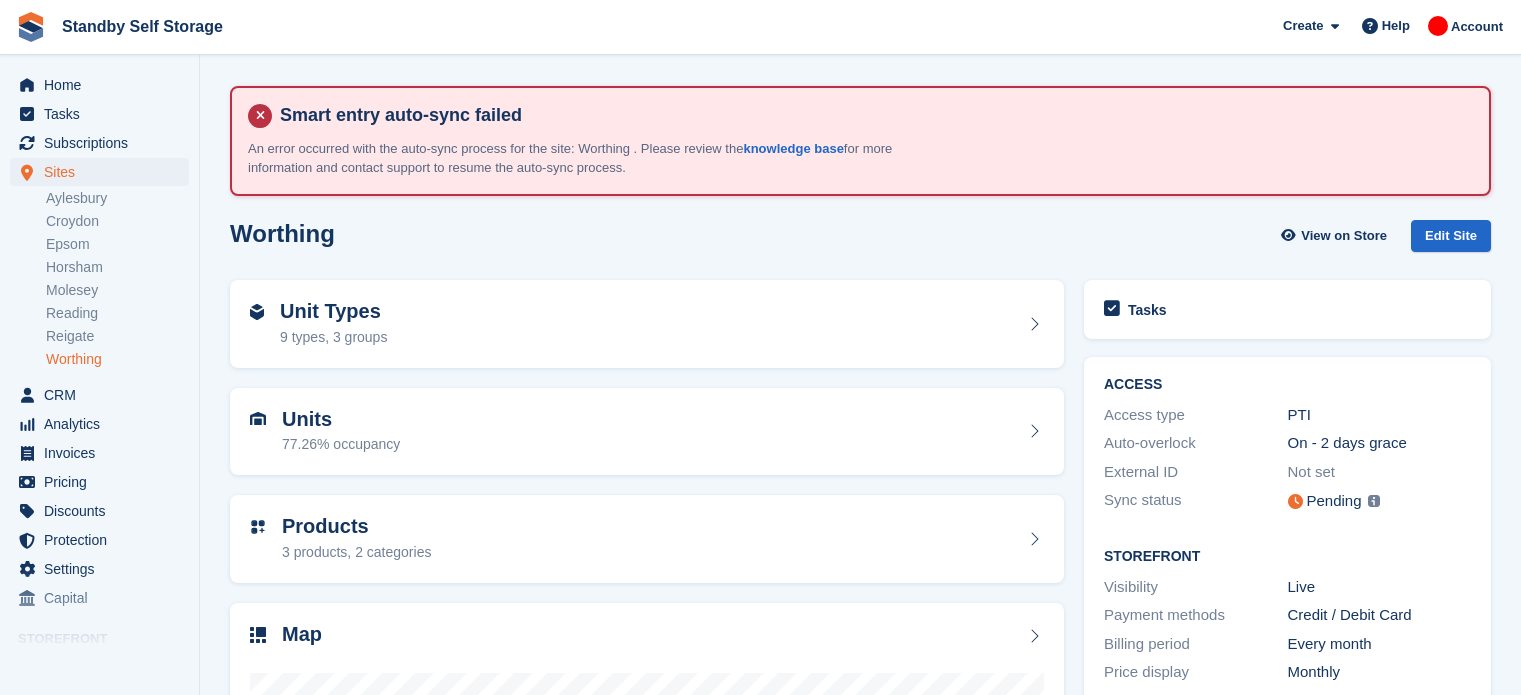 scroll, scrollTop: 0, scrollLeft: 0, axis: both 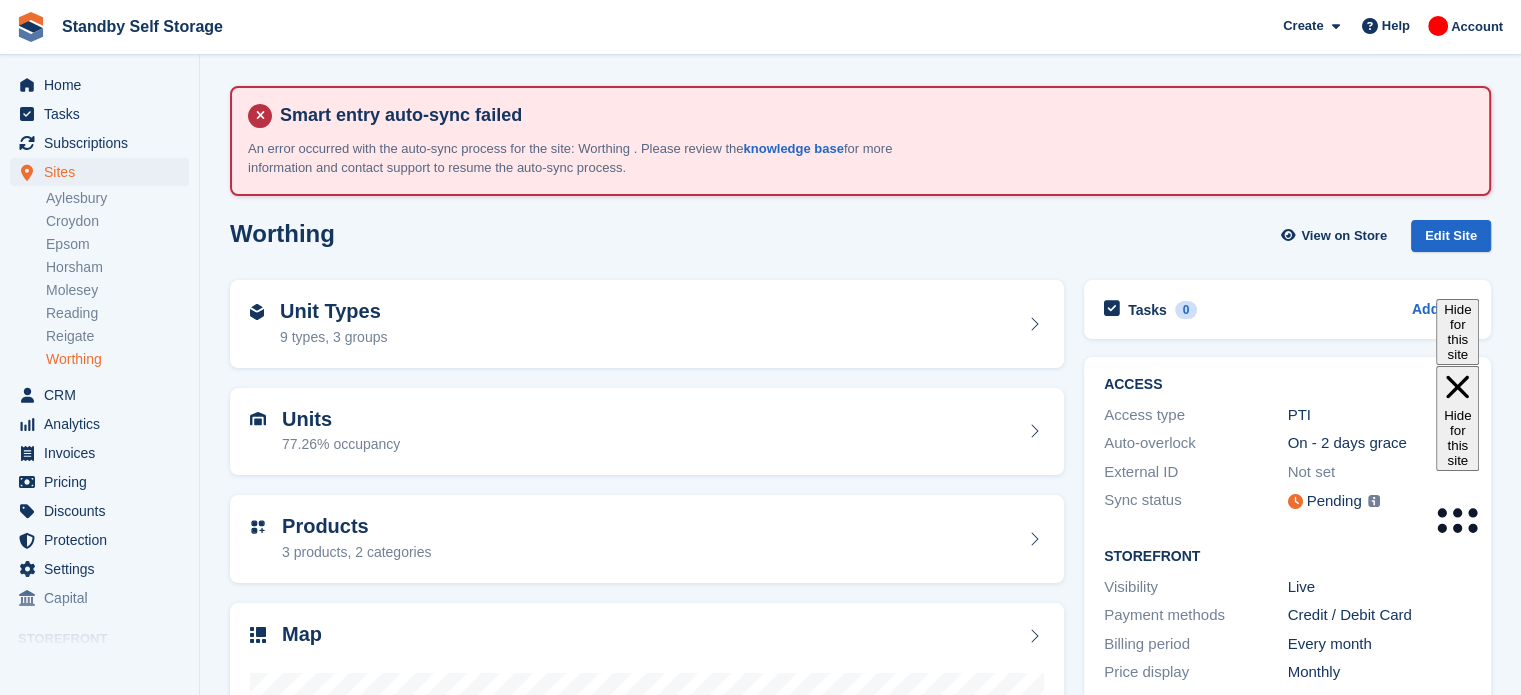 click on "Worthing
View on Store
Edit Site" at bounding box center [860, 236] 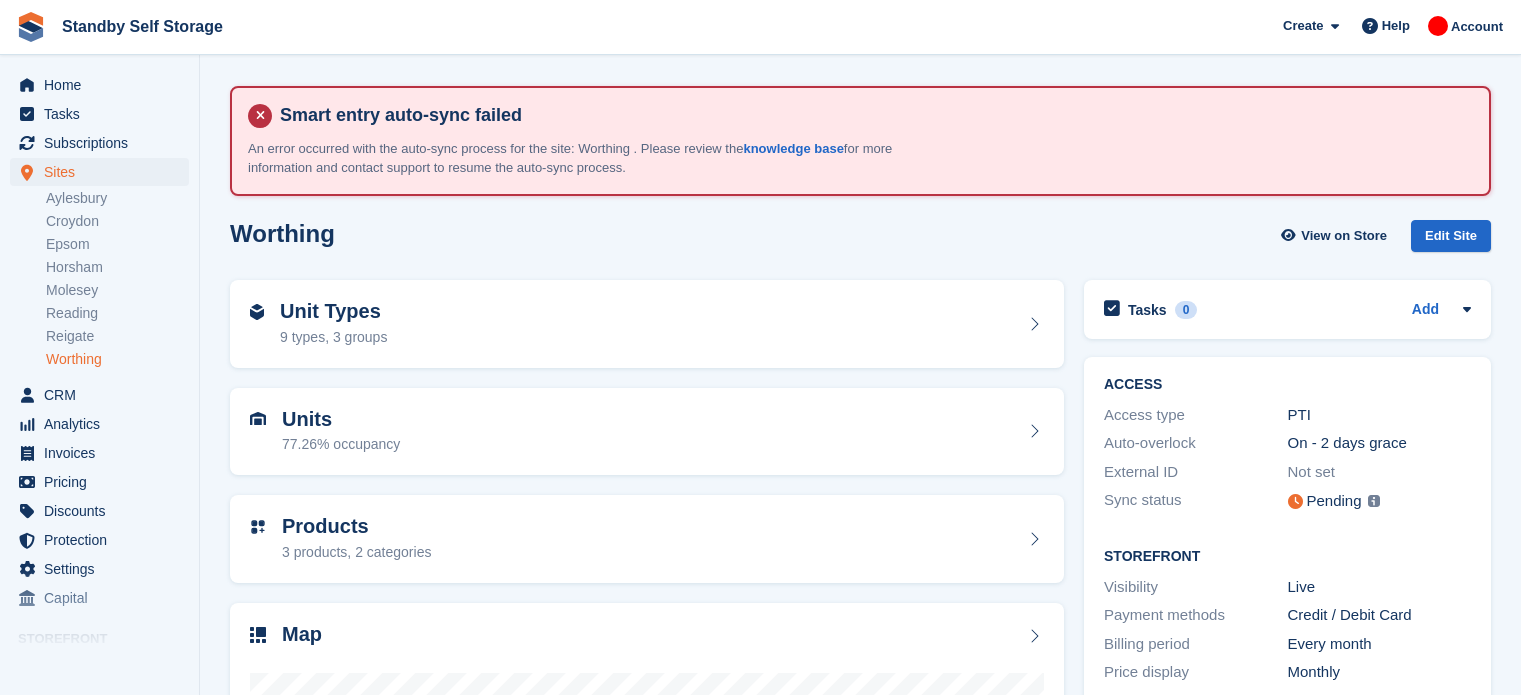 scroll, scrollTop: 0, scrollLeft: 0, axis: both 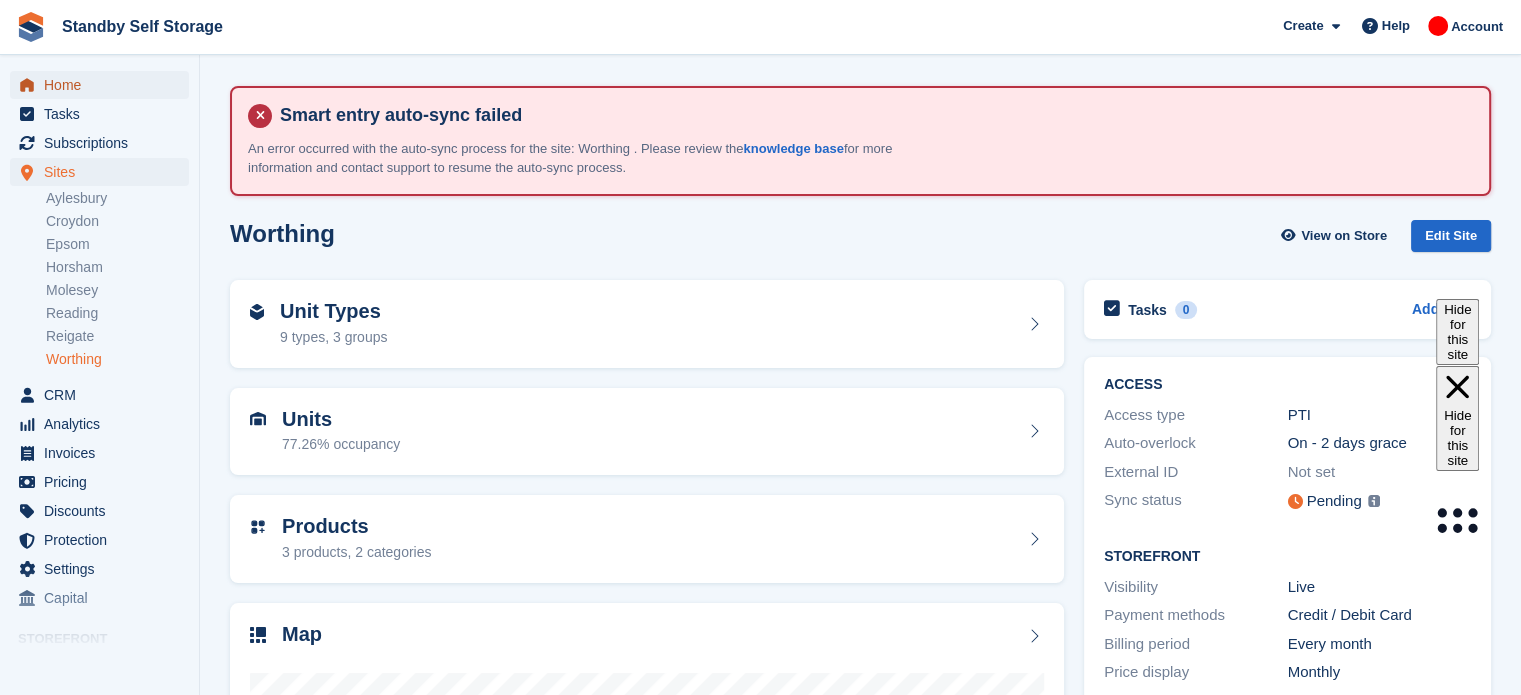 click on "Home" at bounding box center [104, 85] 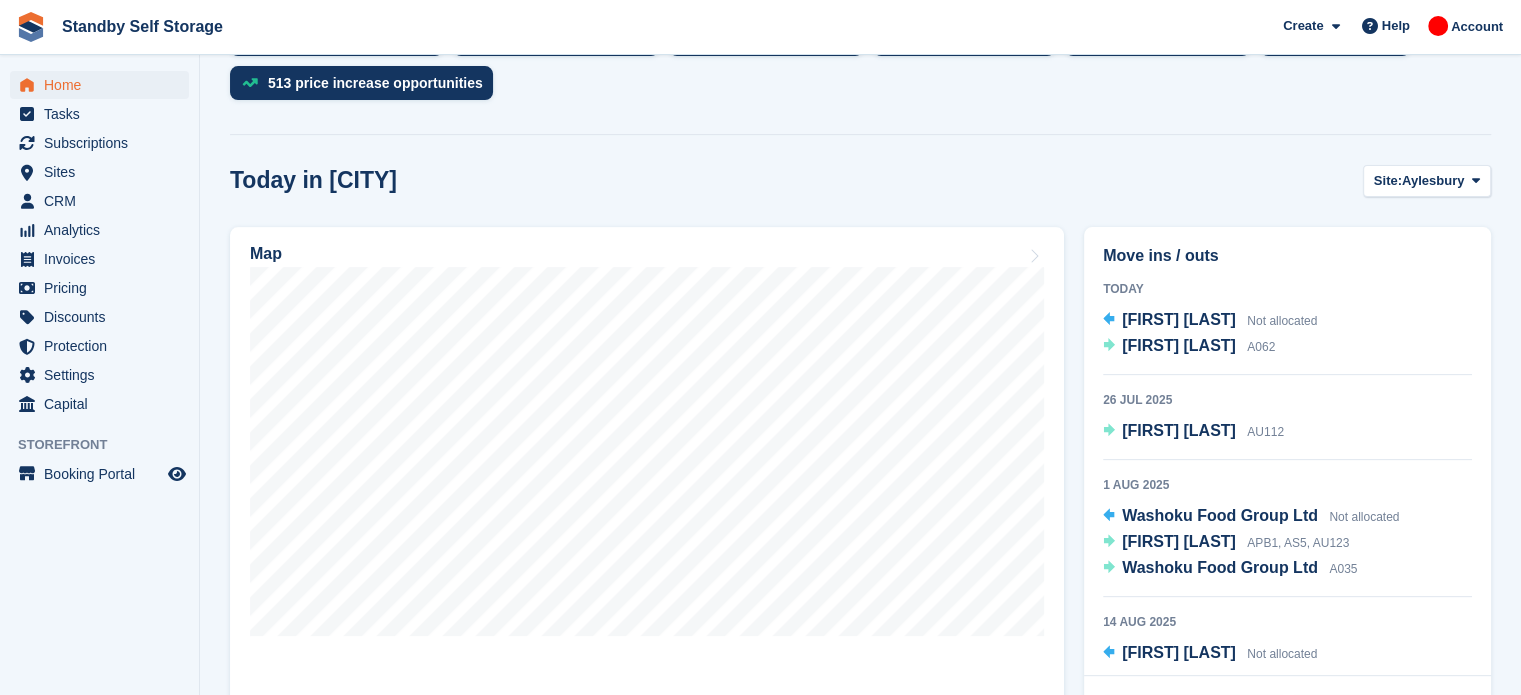 scroll, scrollTop: 588, scrollLeft: 0, axis: vertical 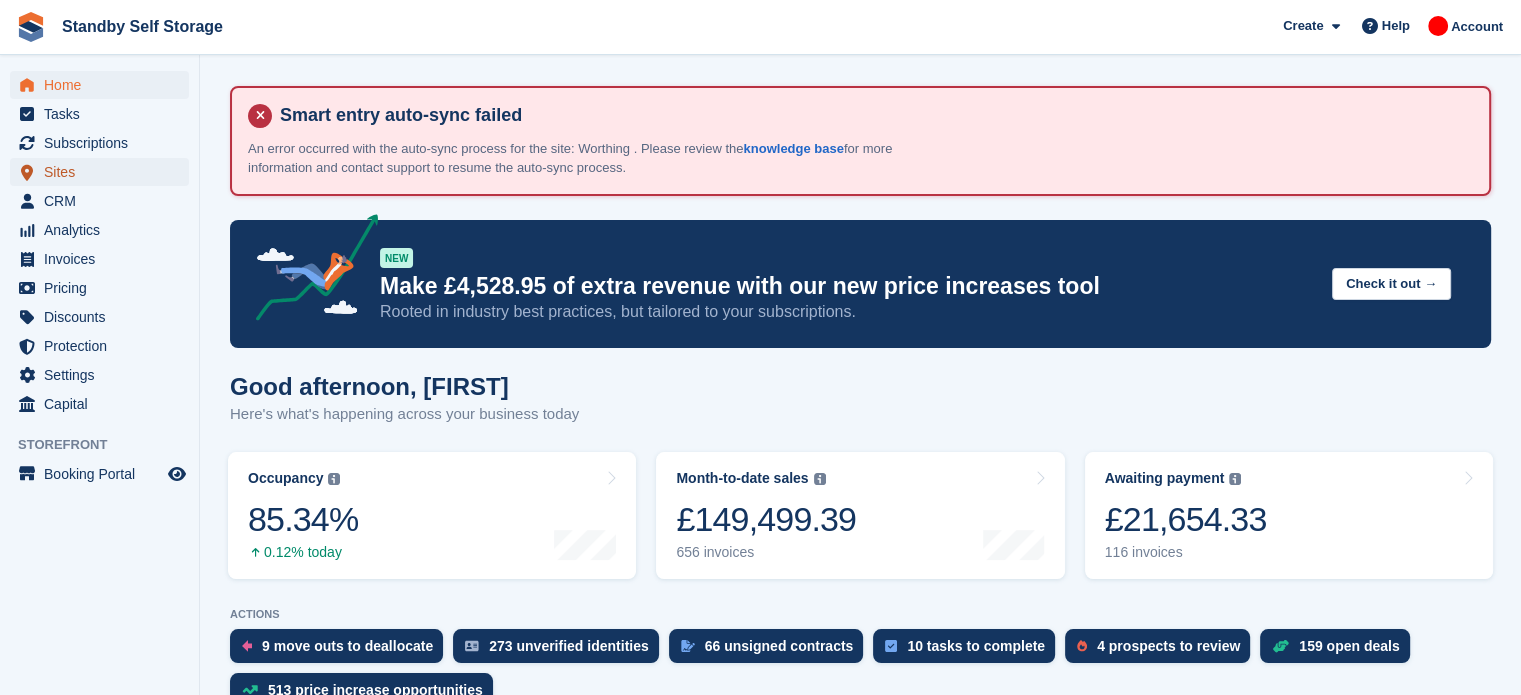 click on "Sites" at bounding box center (104, 172) 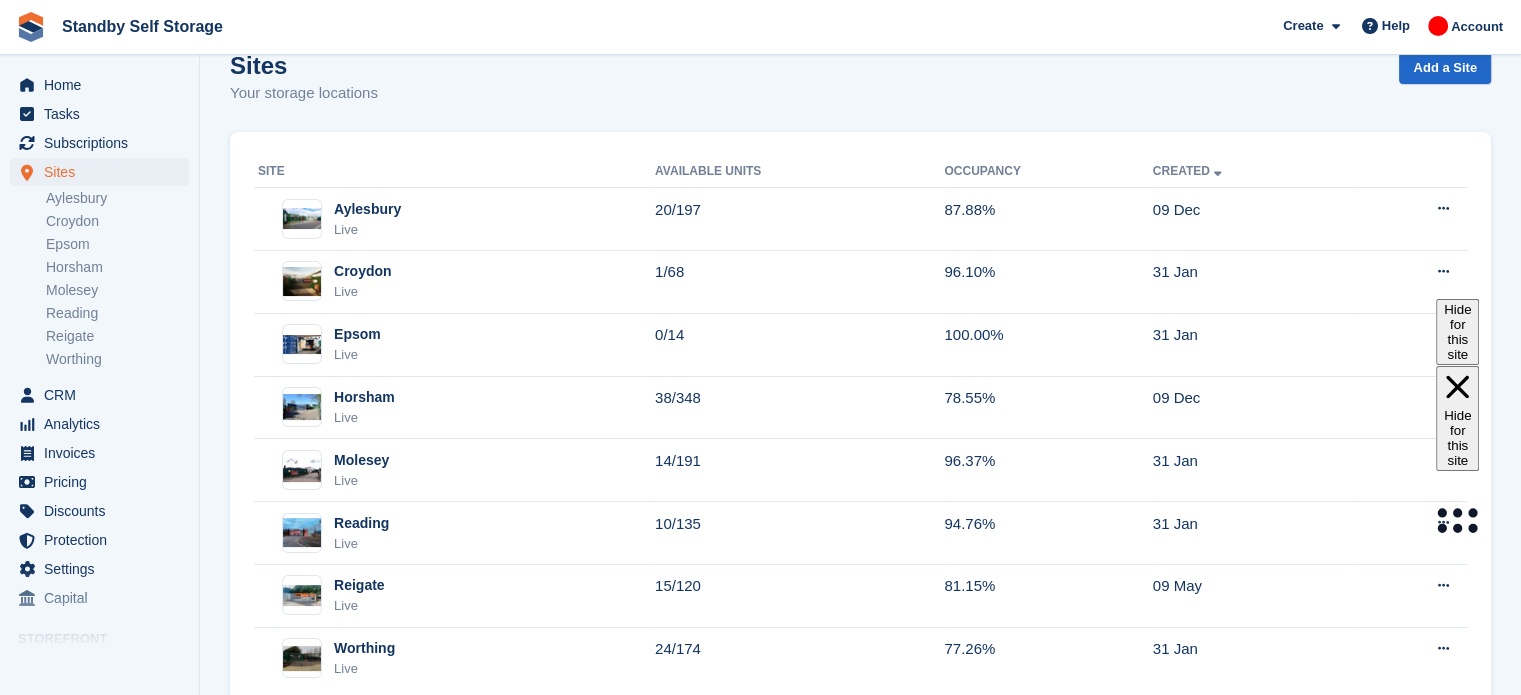 scroll, scrollTop: 218, scrollLeft: 0, axis: vertical 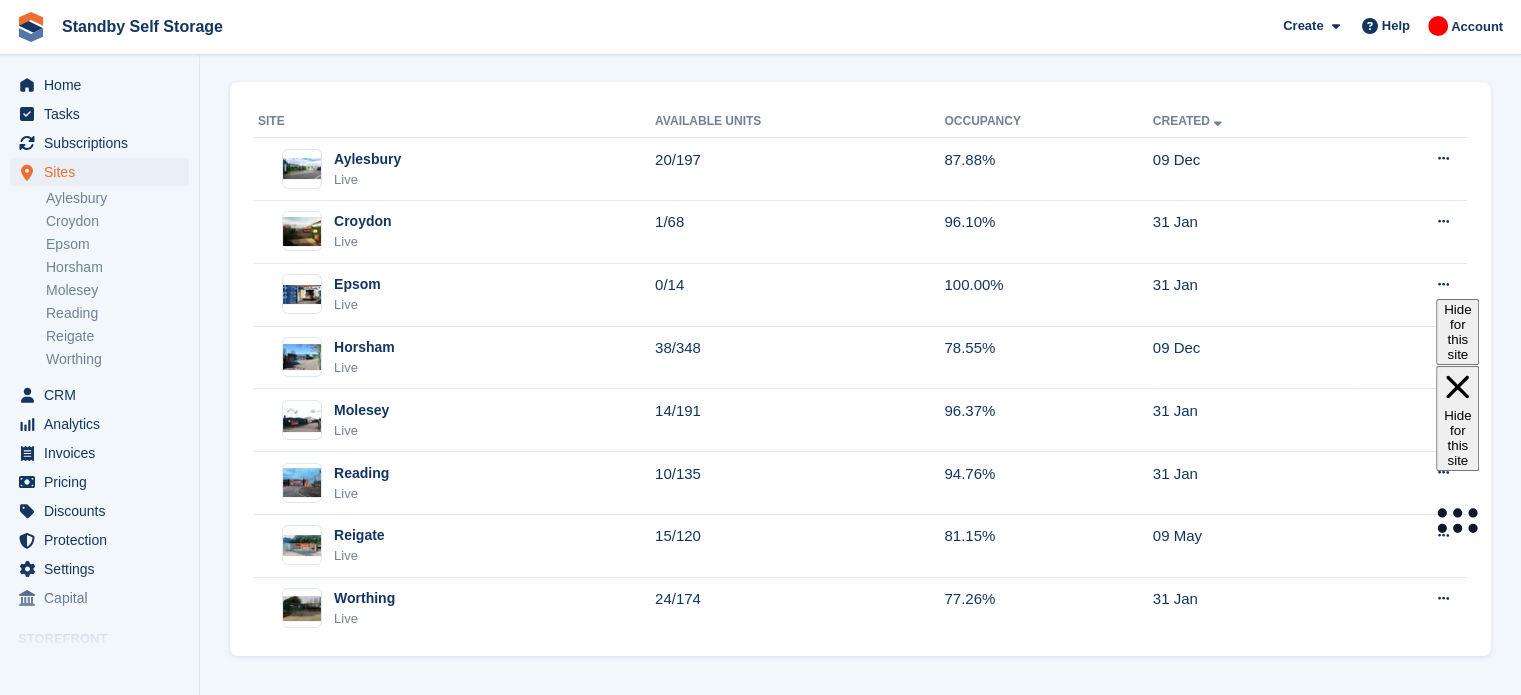 click on "Standby Self Storage
Create
Subscription
Invoice
Contact
Deal
Discount
Page
Help
Chat Support
Submit a support request
Help Center
Get answers to Stora questions
What's New" at bounding box center (760, 129) 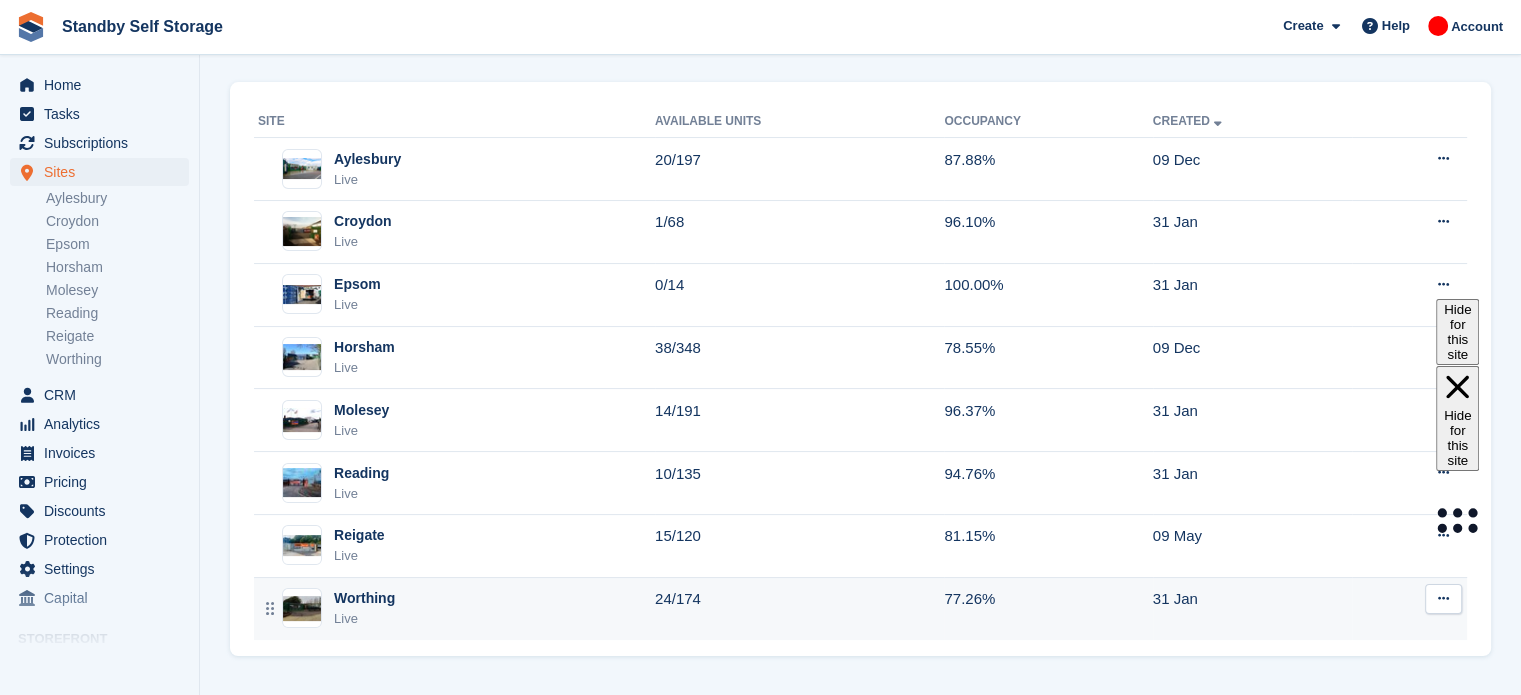 click on "24/174" at bounding box center (799, 608) 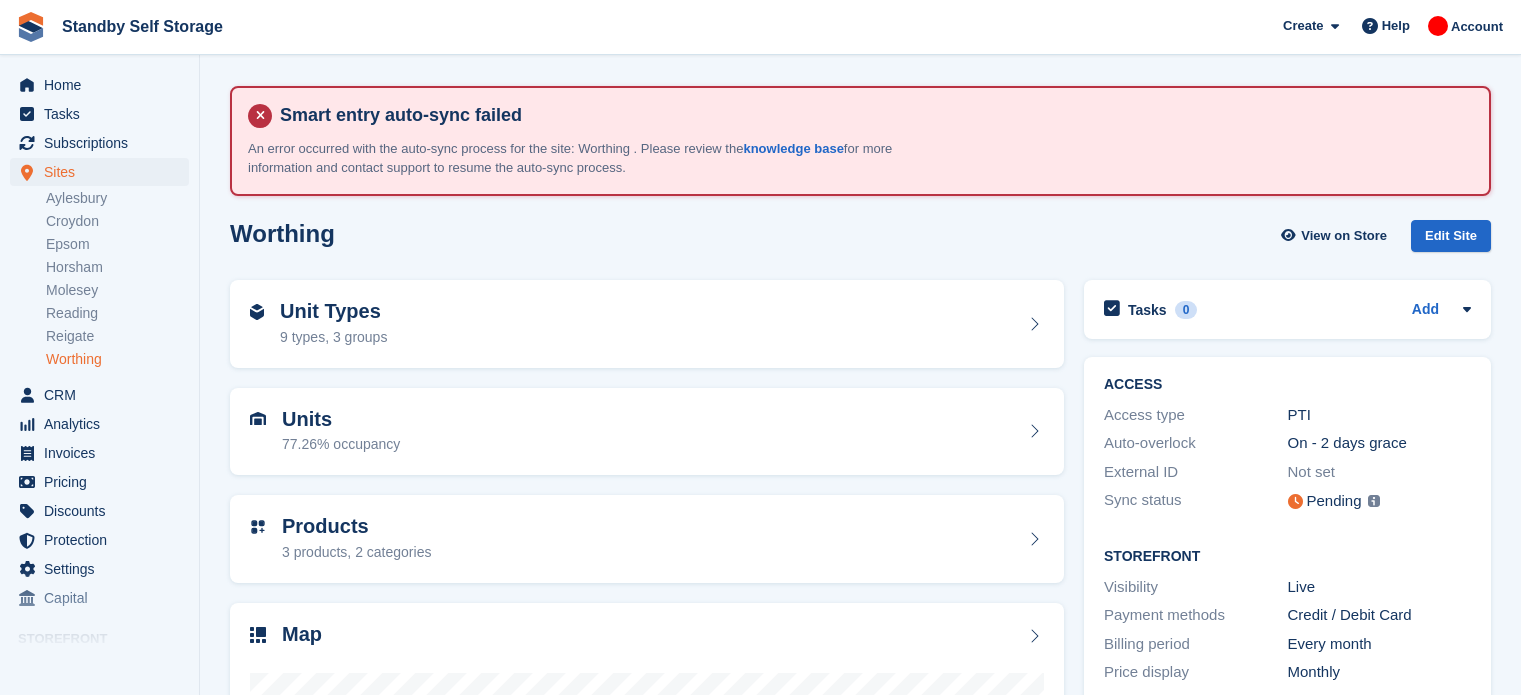 scroll, scrollTop: 0, scrollLeft: 0, axis: both 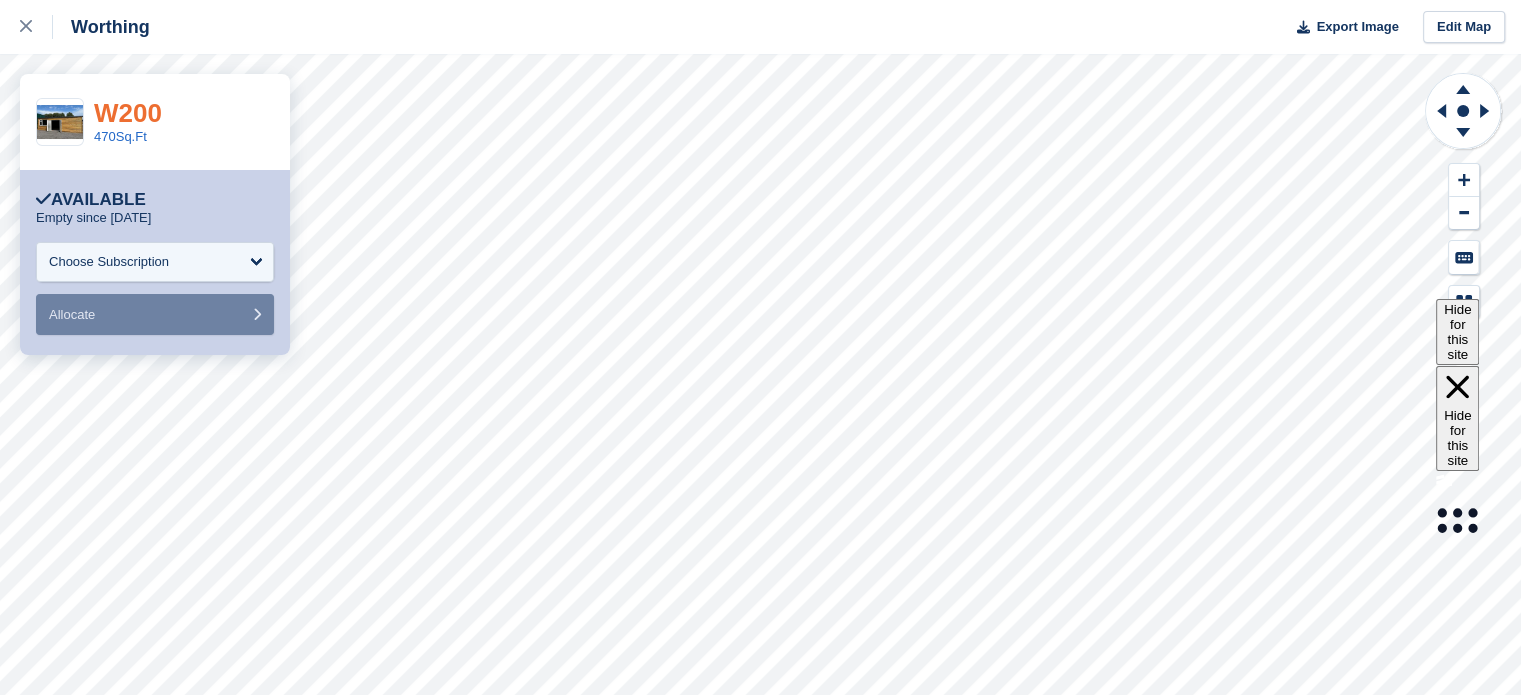 click on "W200" at bounding box center (128, 113) 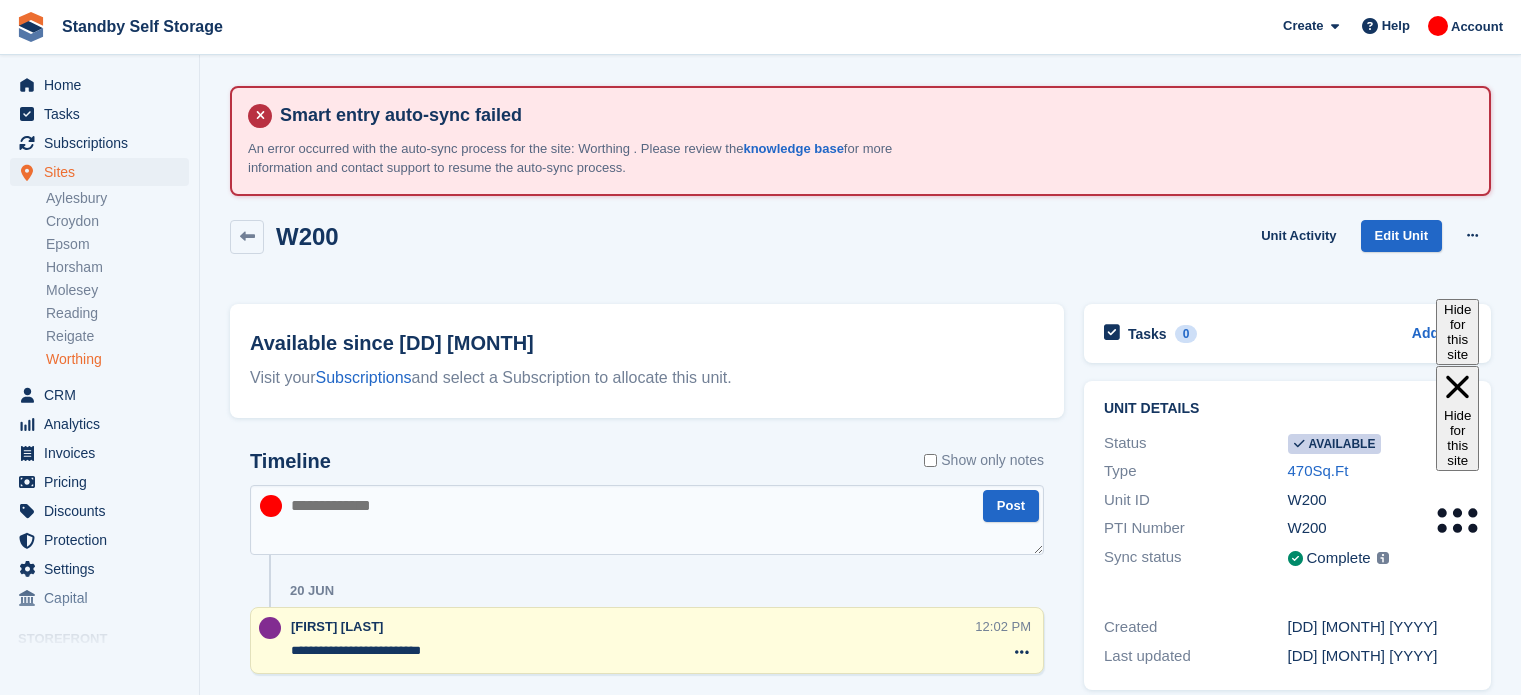 scroll, scrollTop: 0, scrollLeft: 0, axis: both 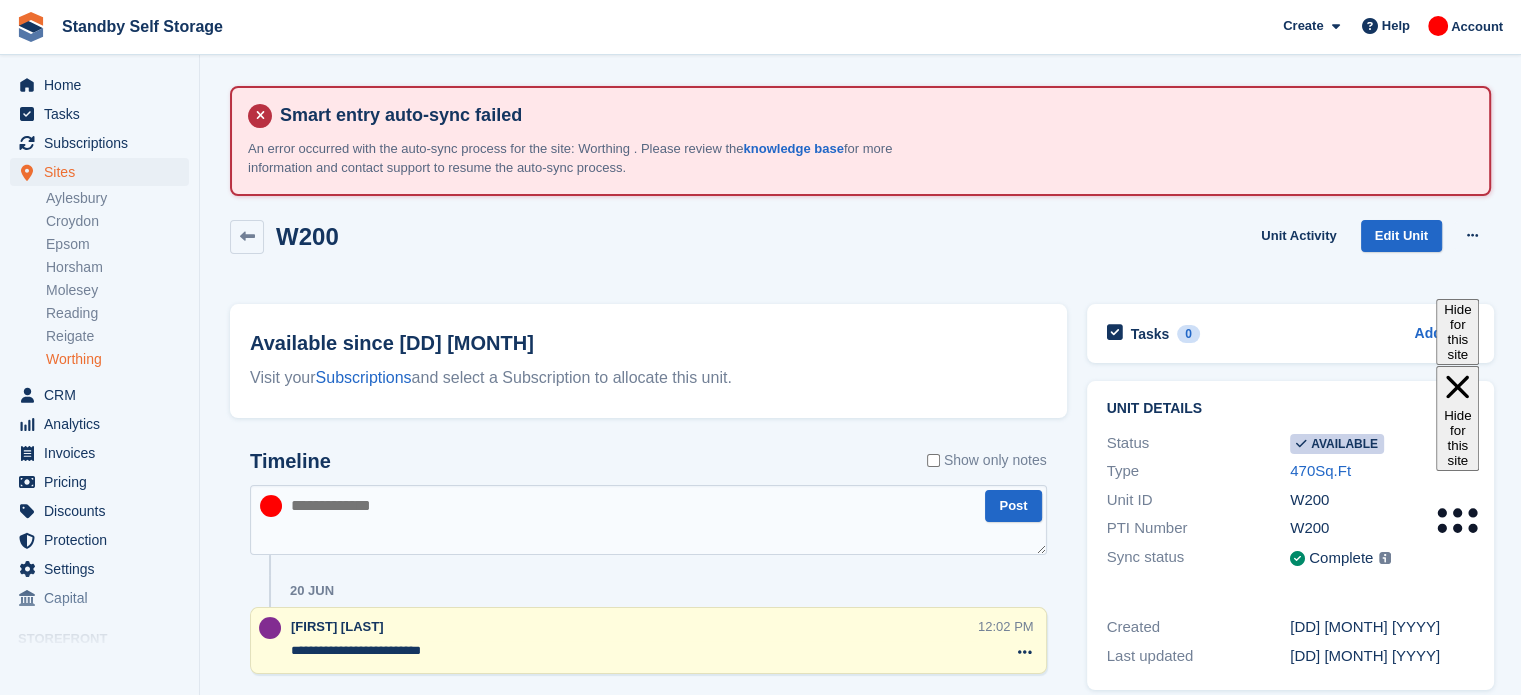 click at bounding box center (648, 520) 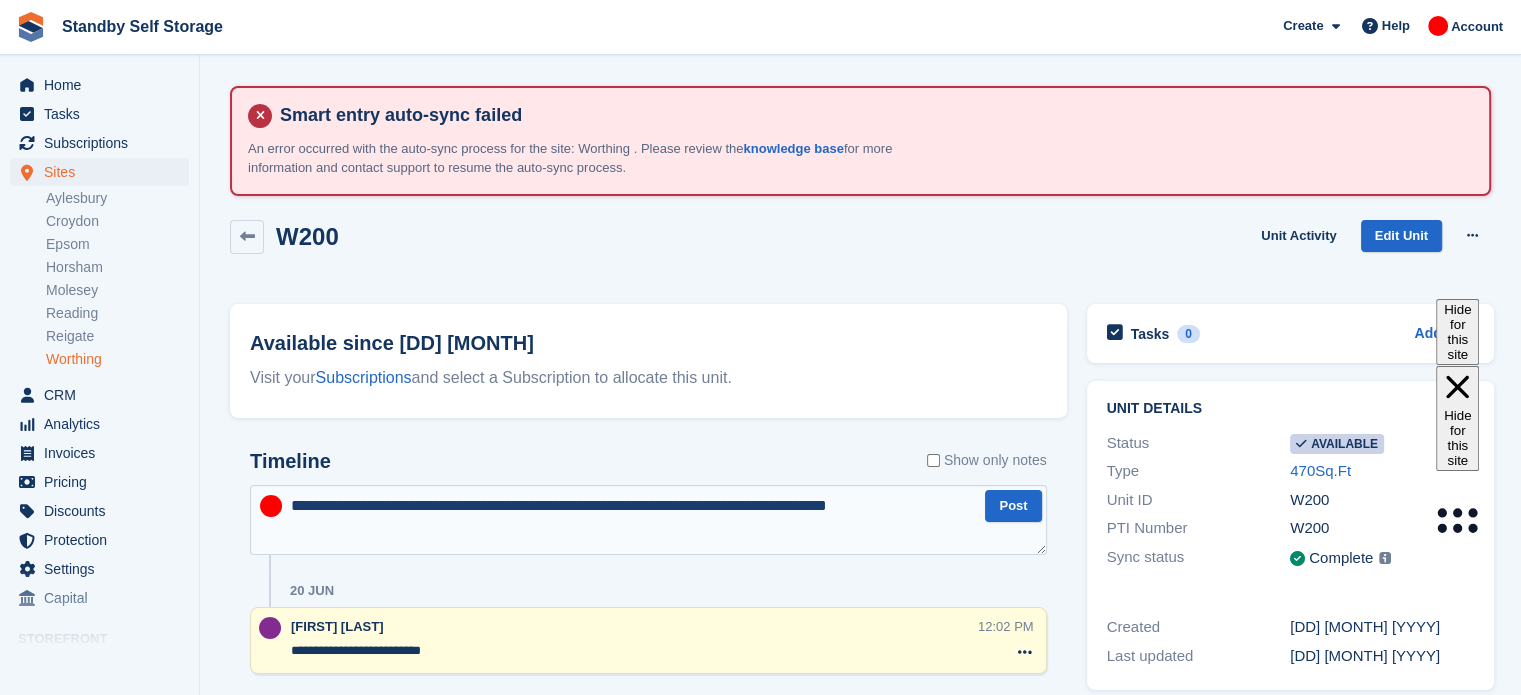 type on "**********" 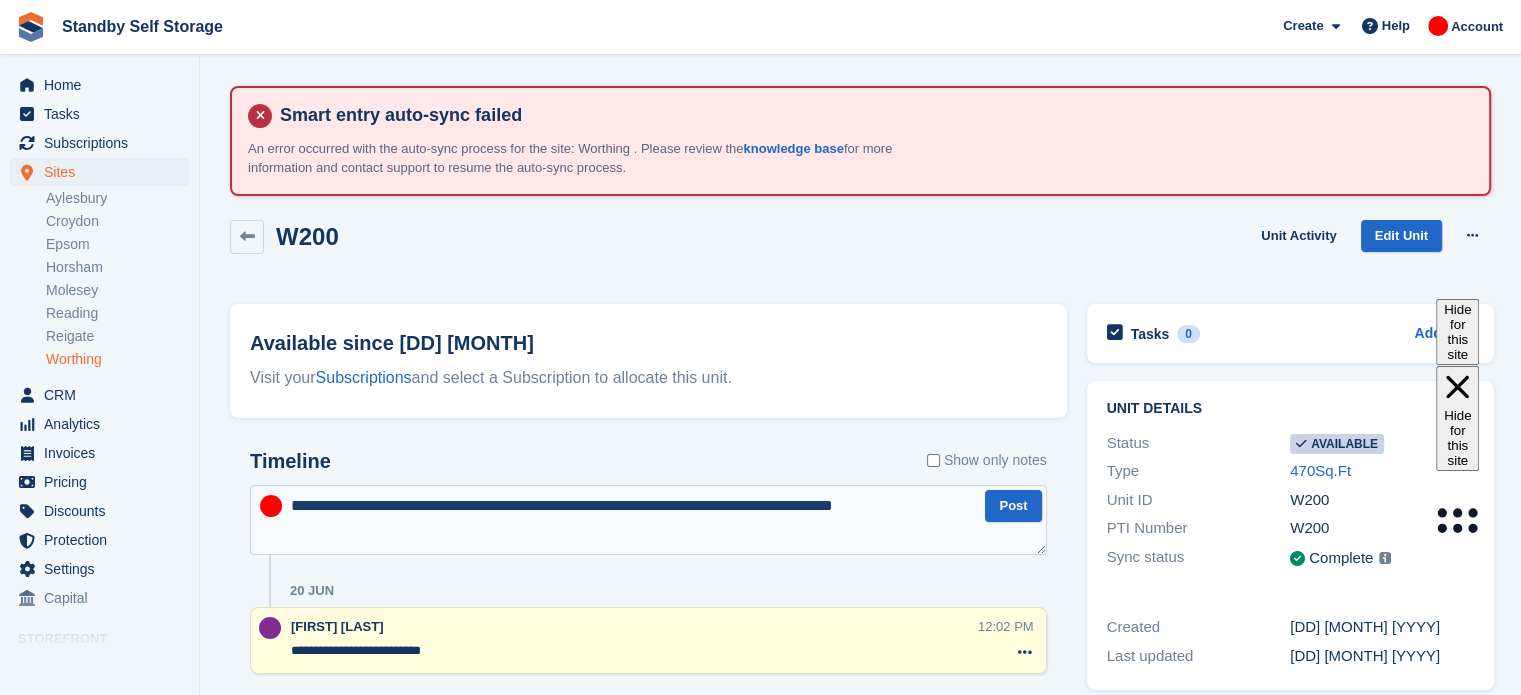 type 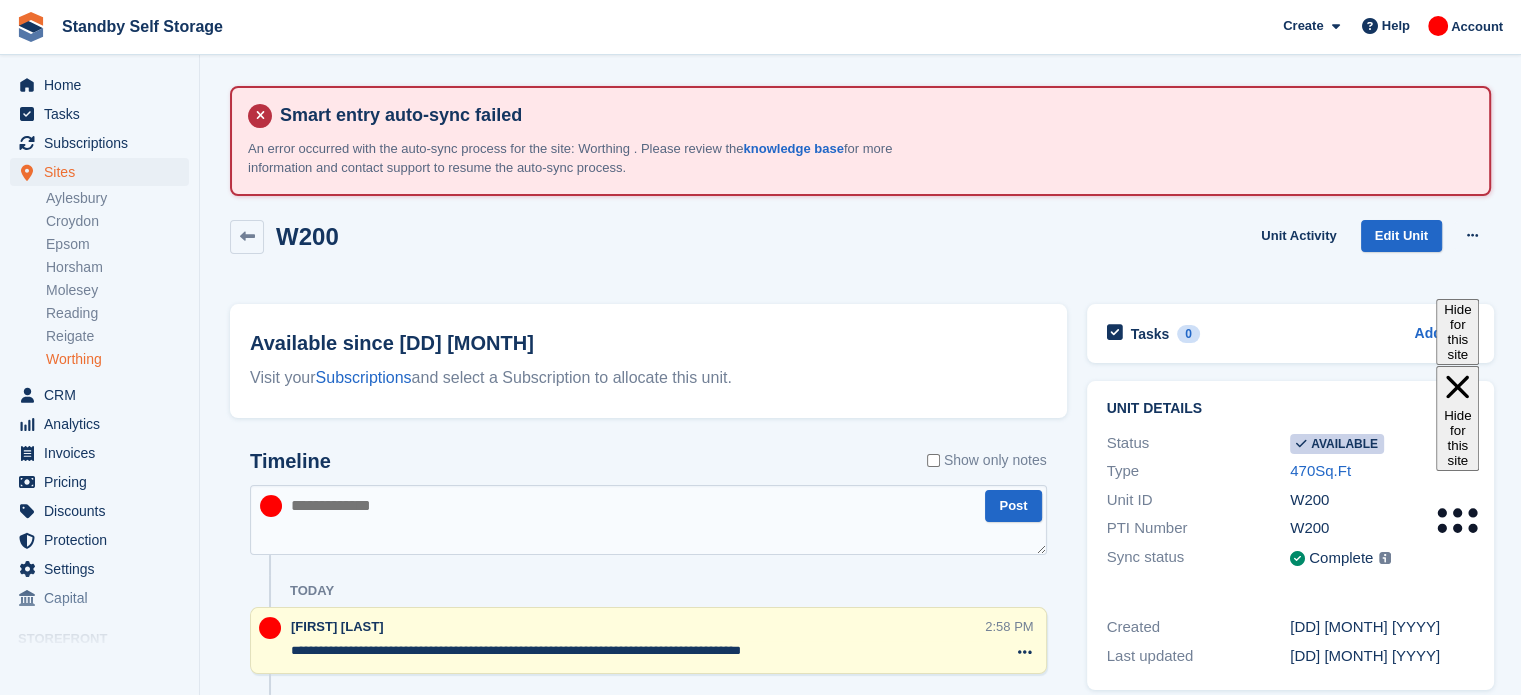click on "**********" at bounding box center [638, 651] 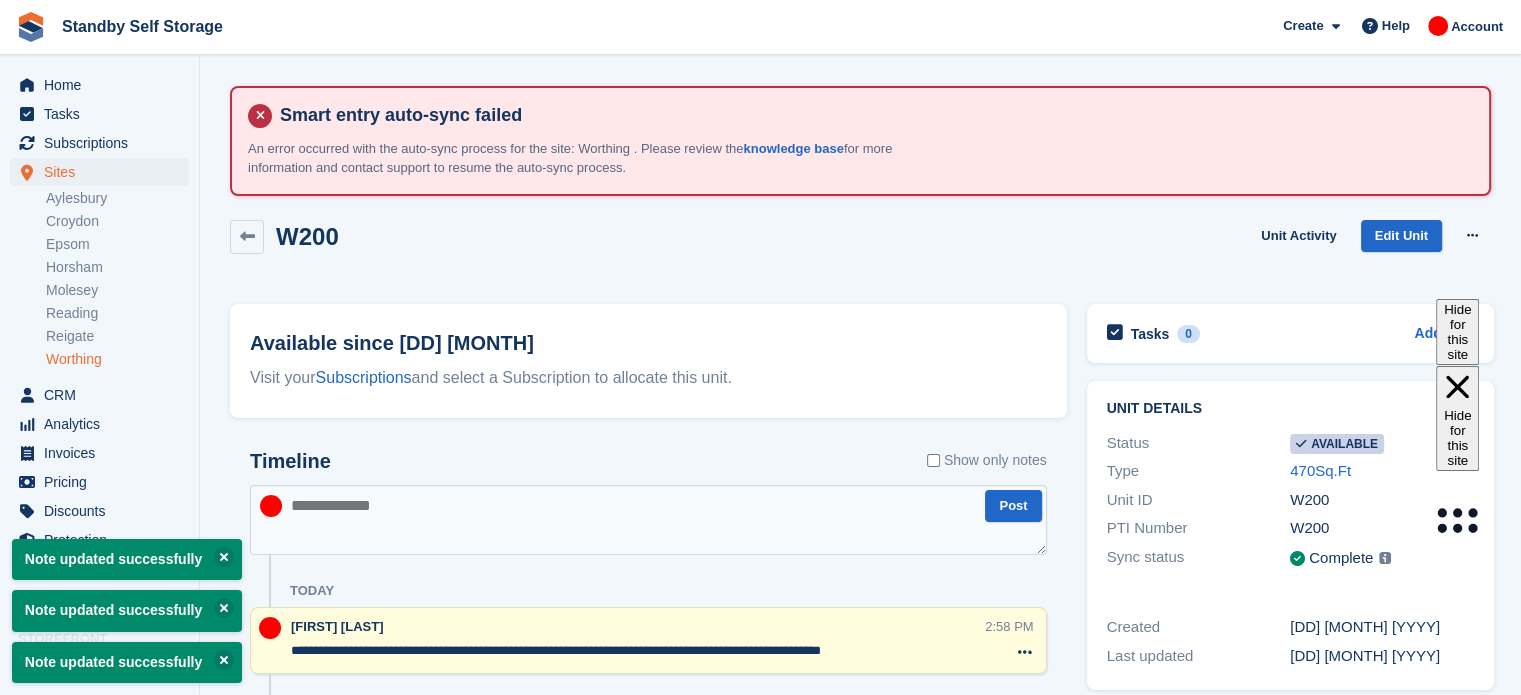 type on "**********" 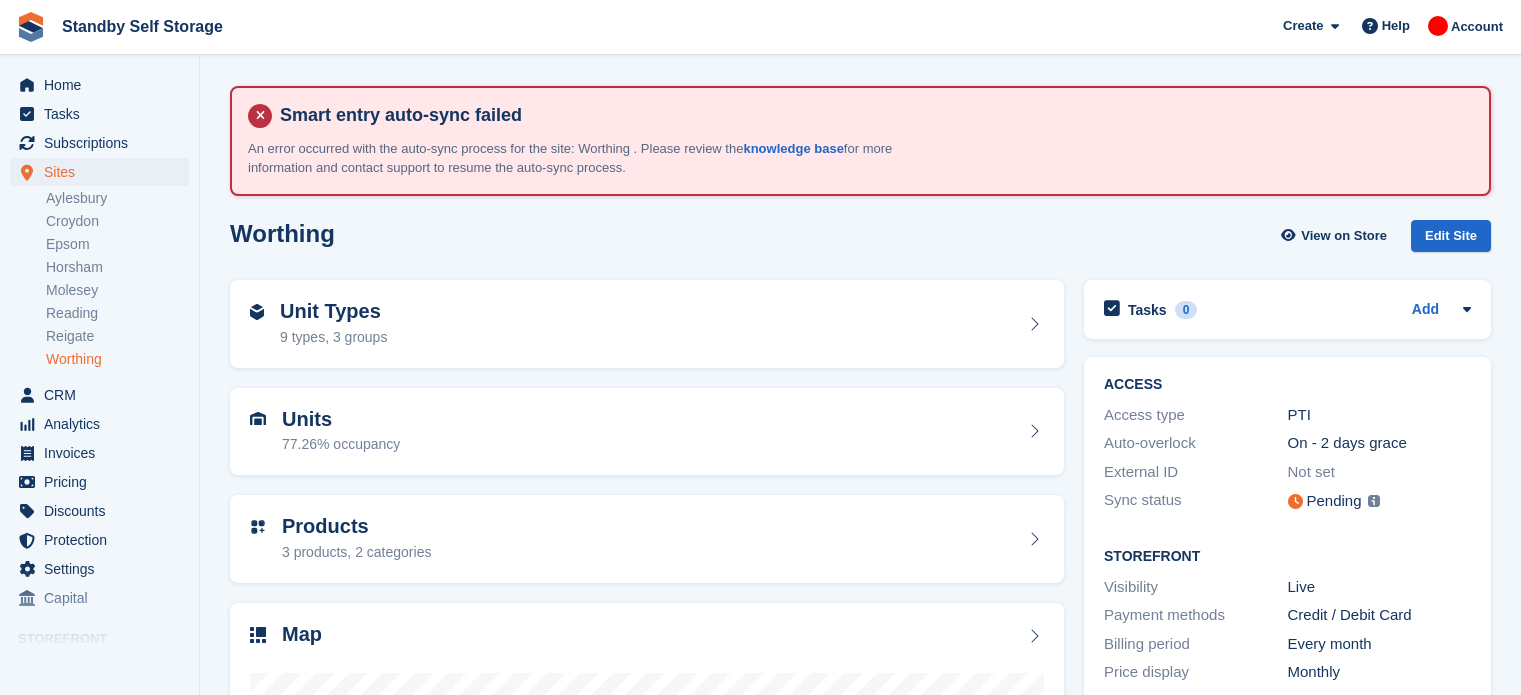 scroll, scrollTop: 0, scrollLeft: 0, axis: both 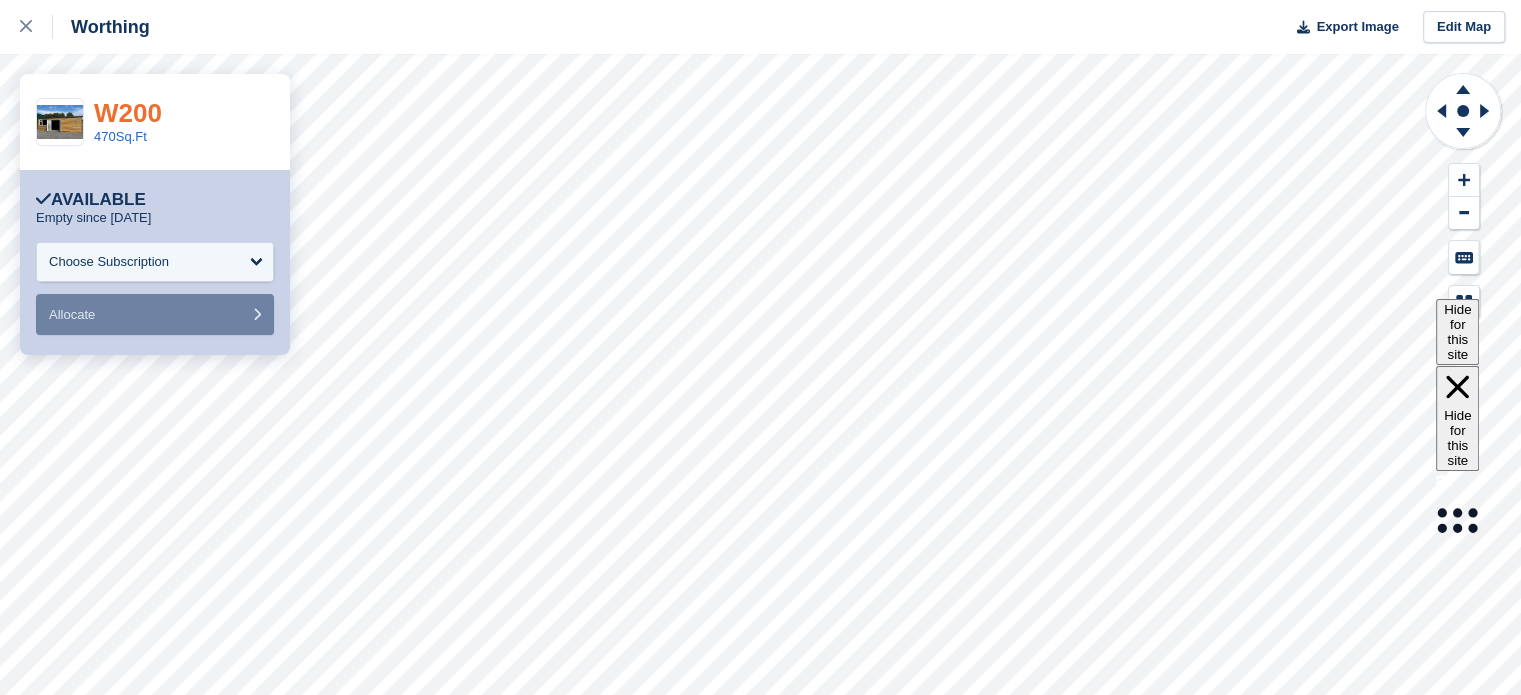 click on "W200" at bounding box center [128, 113] 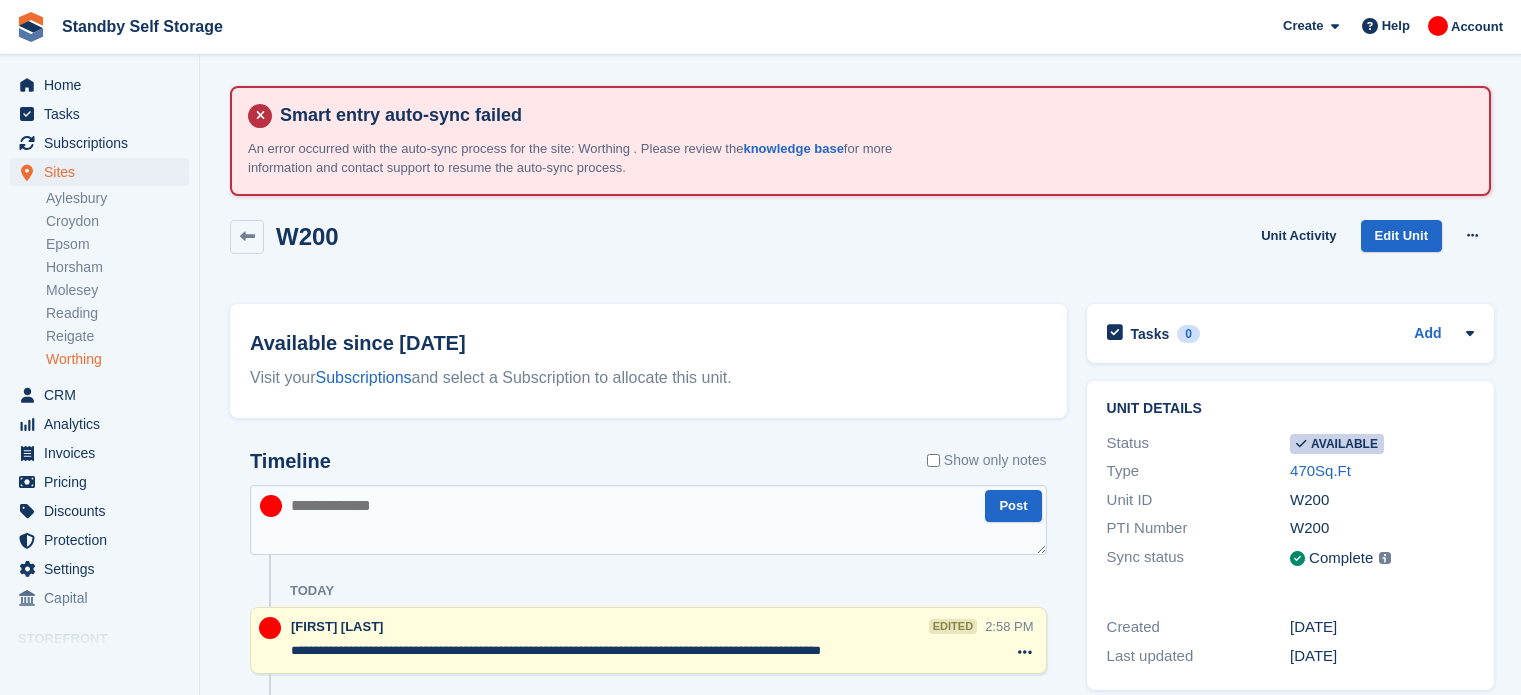 scroll, scrollTop: 0, scrollLeft: 0, axis: both 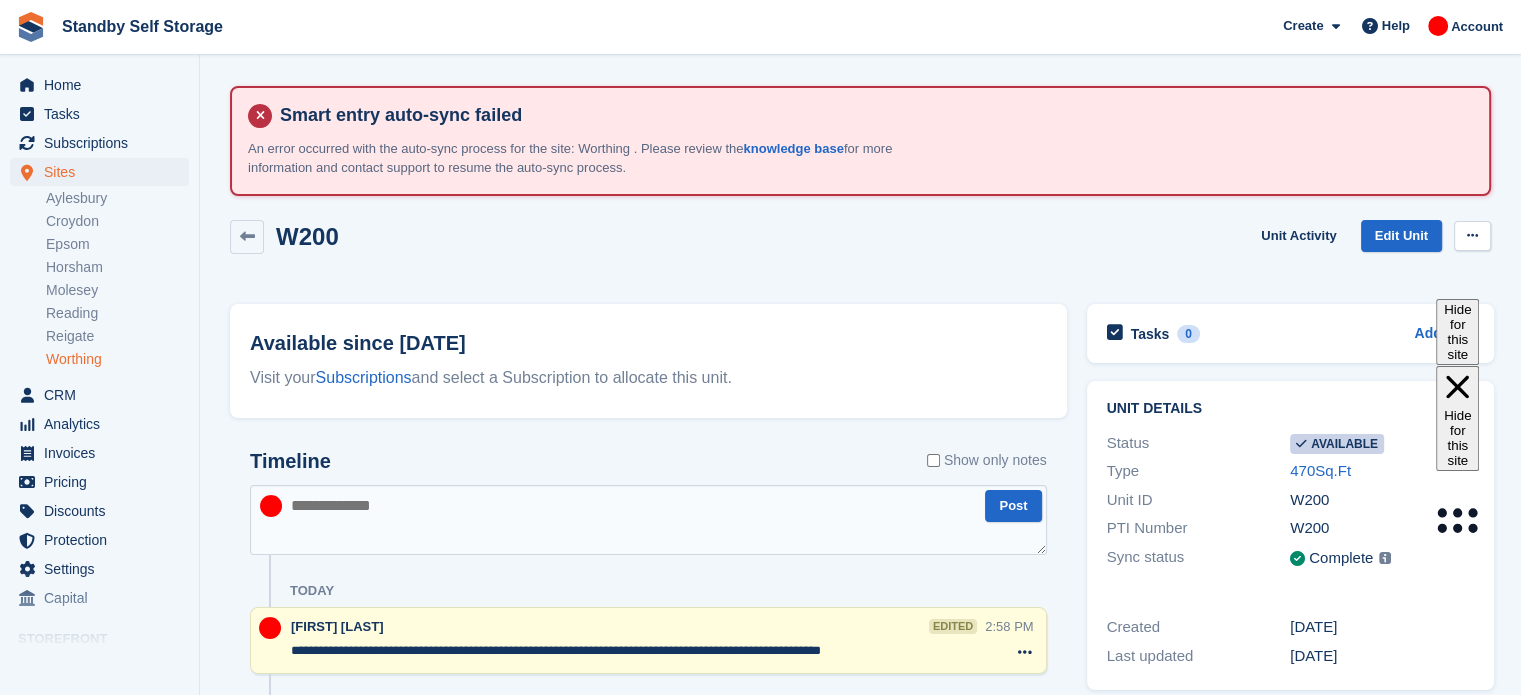 click at bounding box center [1472, 235] 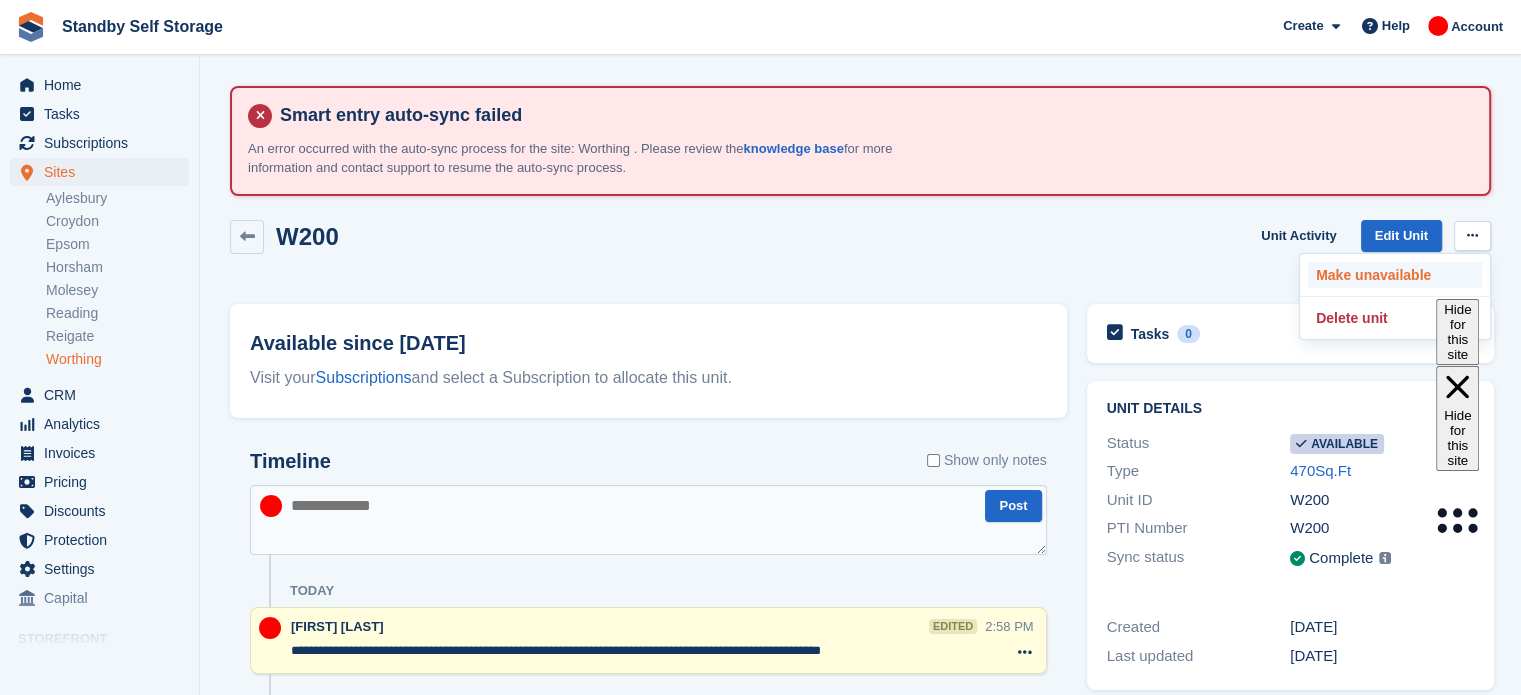 click on "Make unavailable" at bounding box center (1395, 275) 